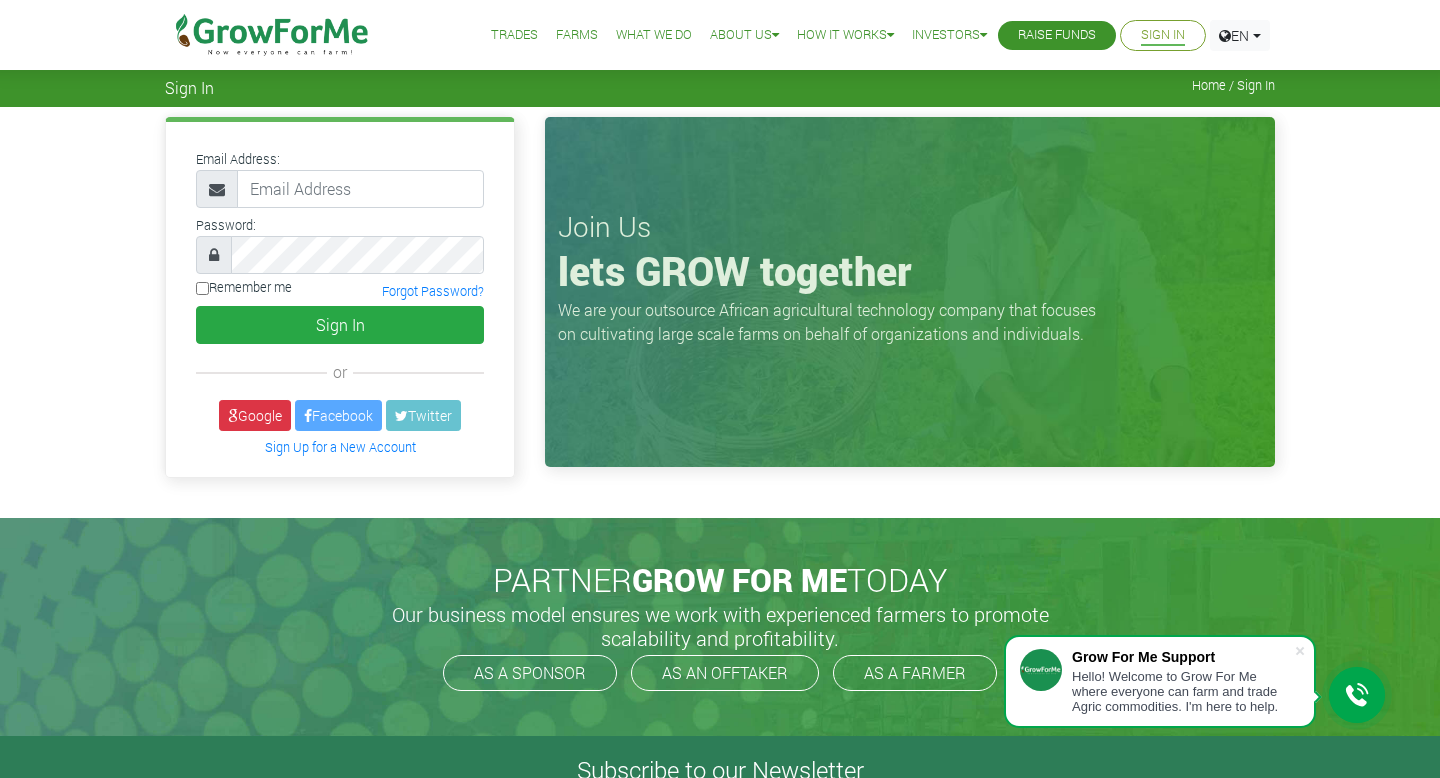 scroll, scrollTop: 0, scrollLeft: 0, axis: both 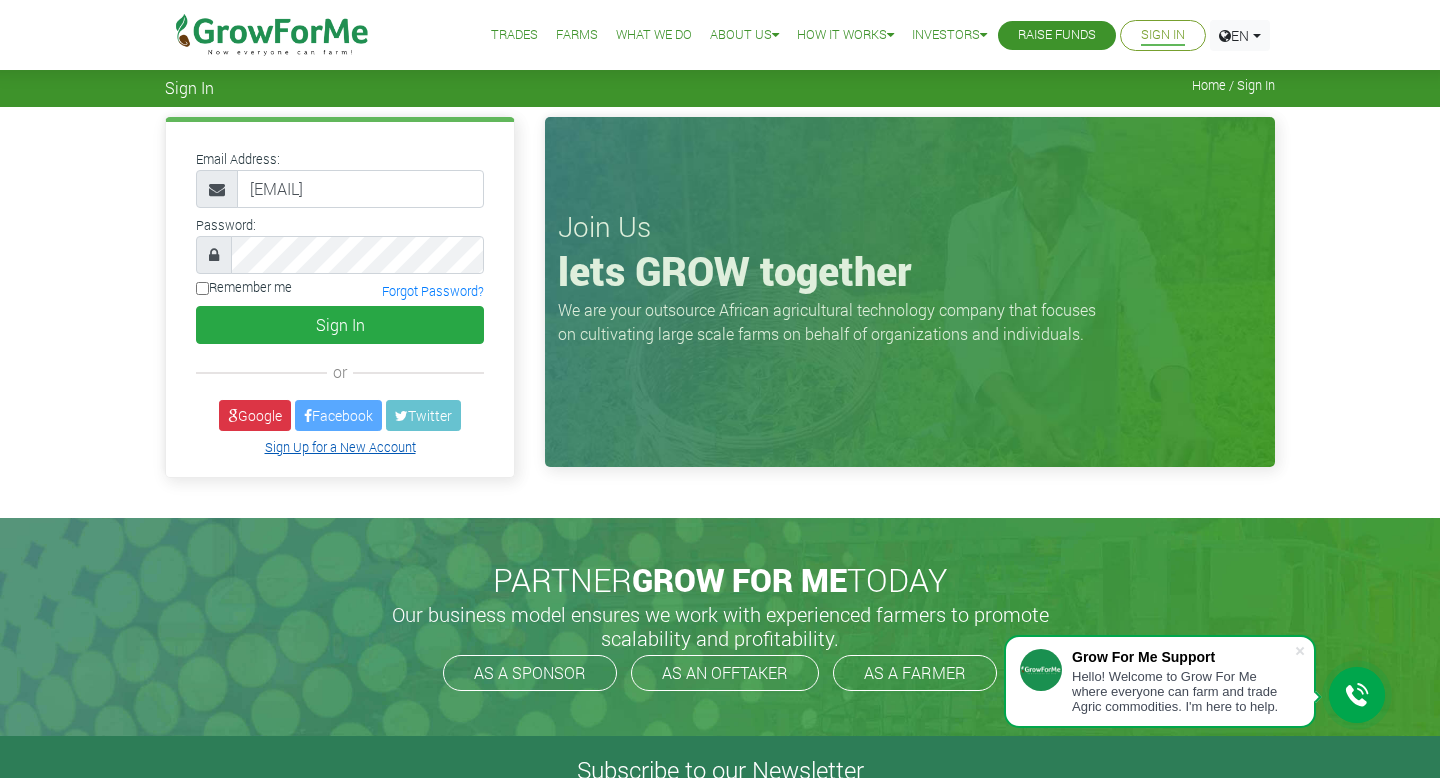 type on "knyanteng@agr" 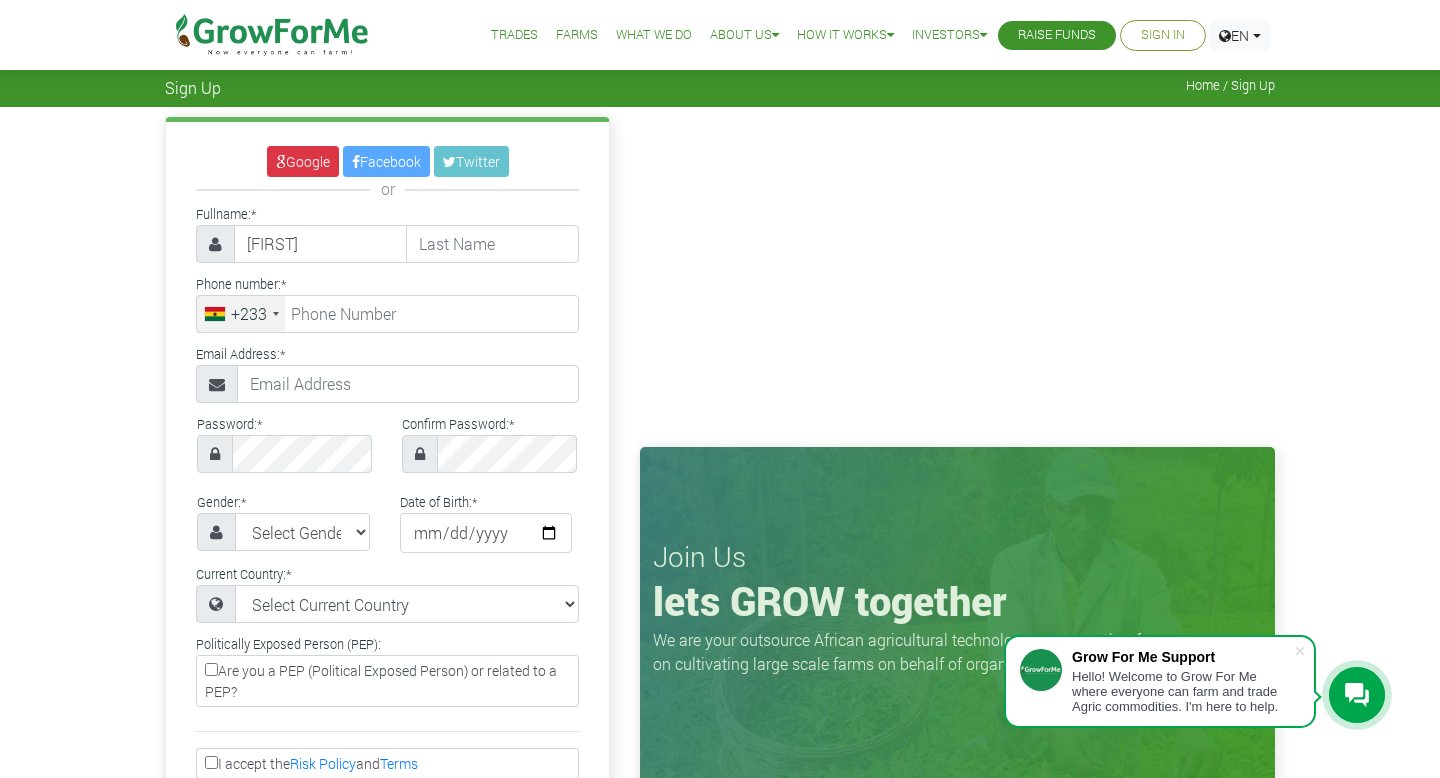scroll, scrollTop: 0, scrollLeft: 0, axis: both 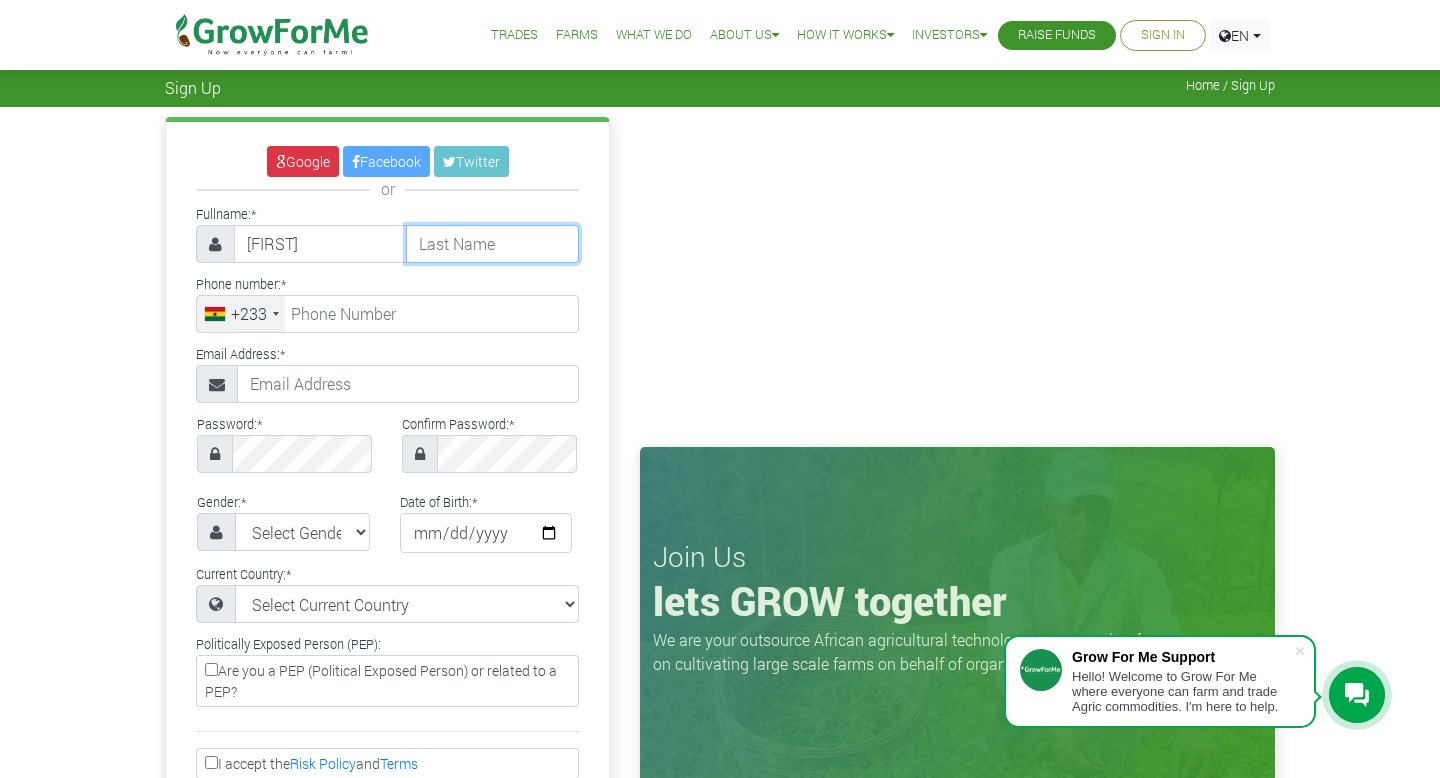 click at bounding box center (492, 244) 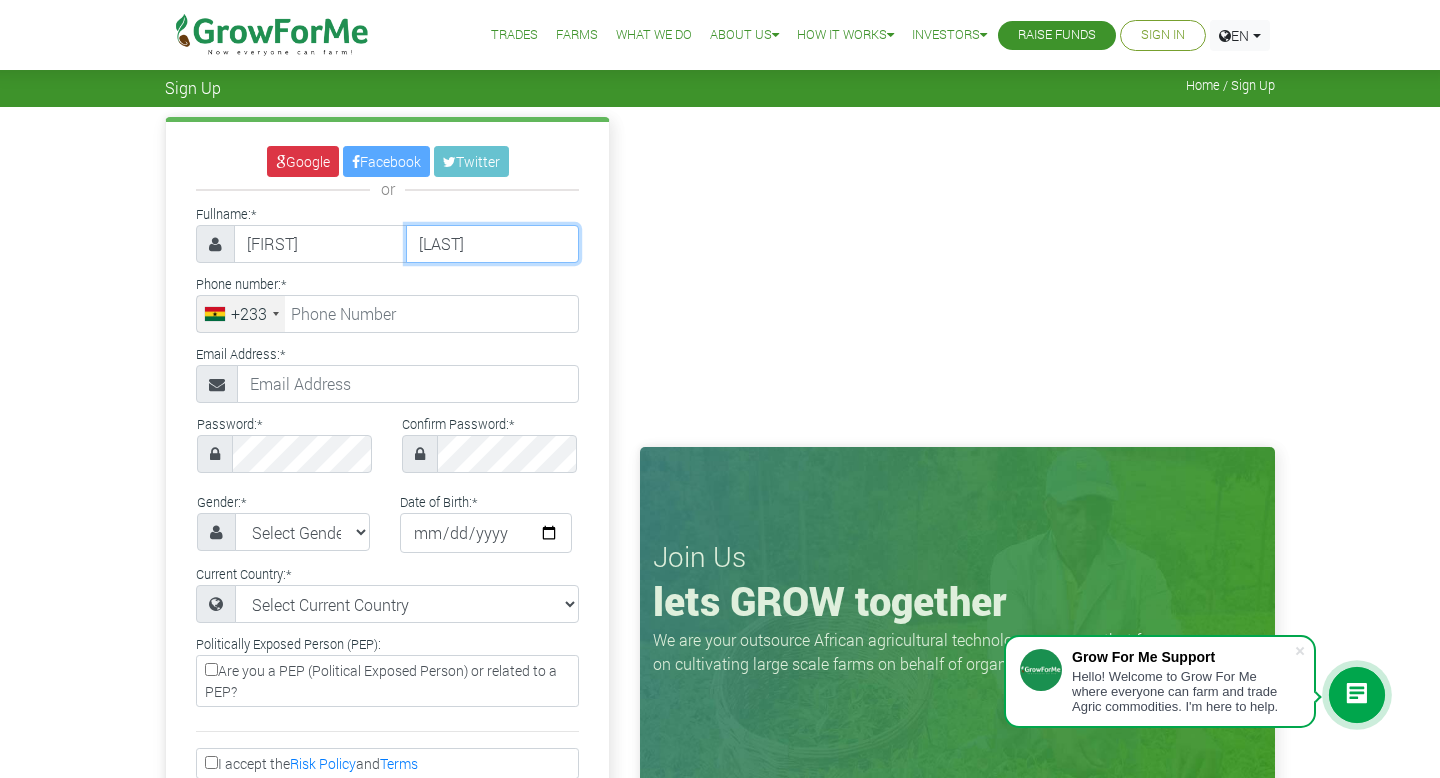type on "Nyanteng" 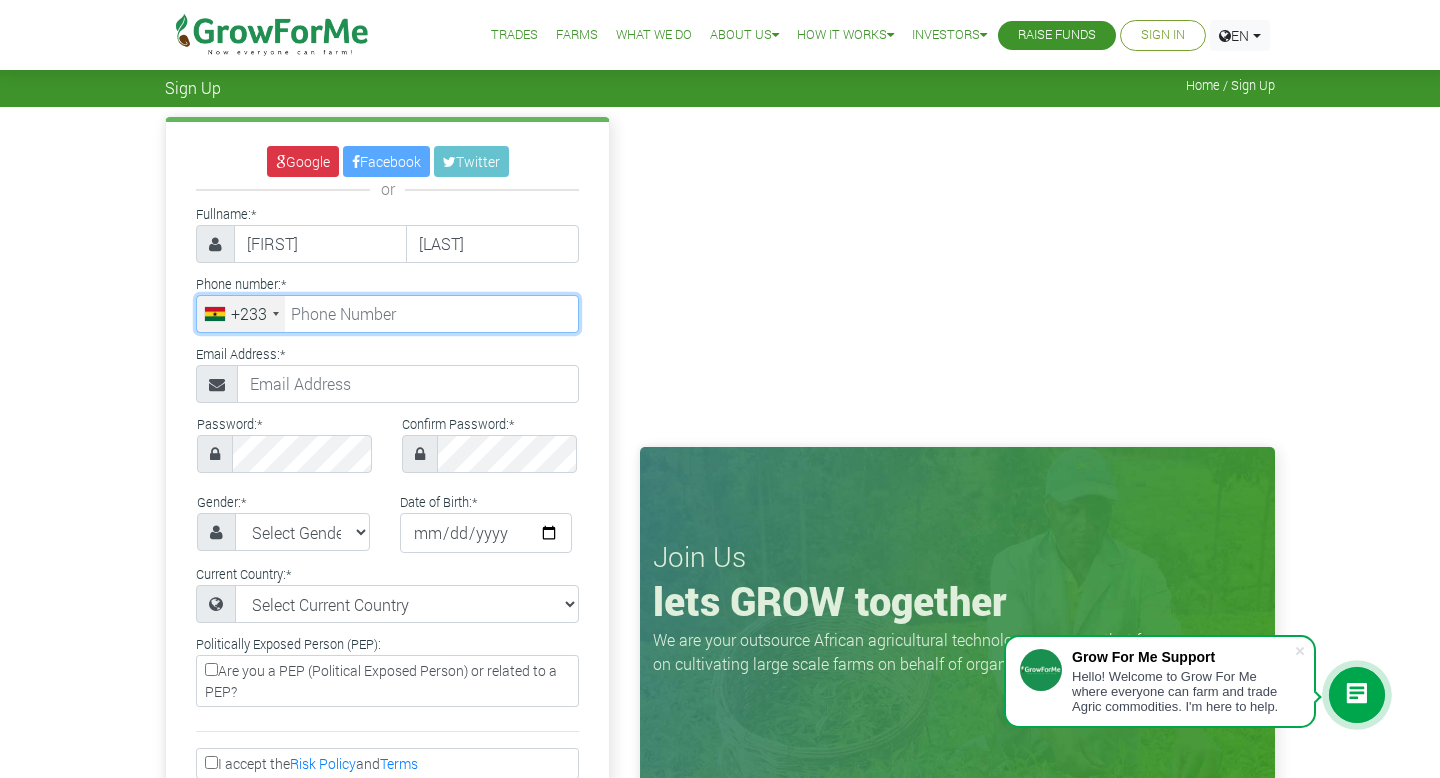 click at bounding box center (387, 314) 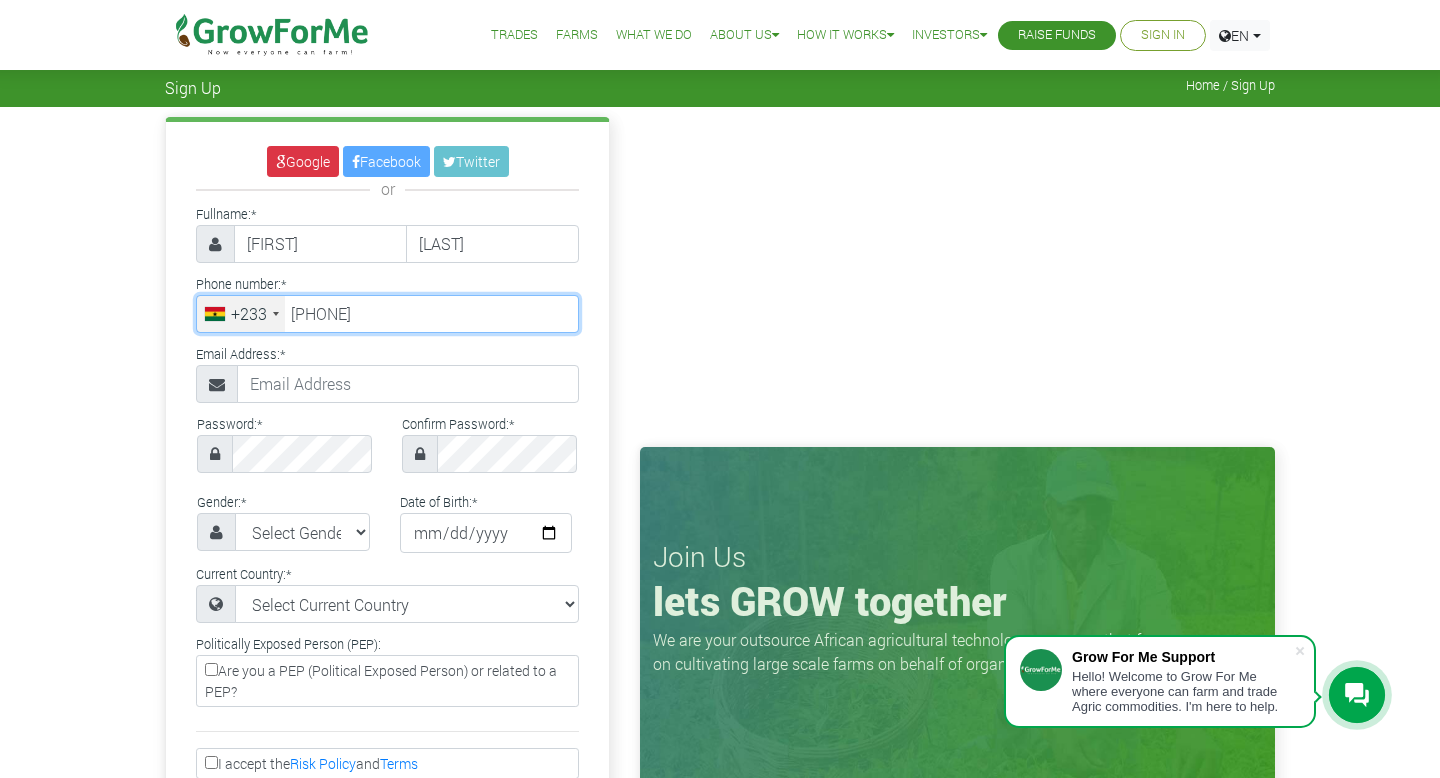 type on "55 434 7475" 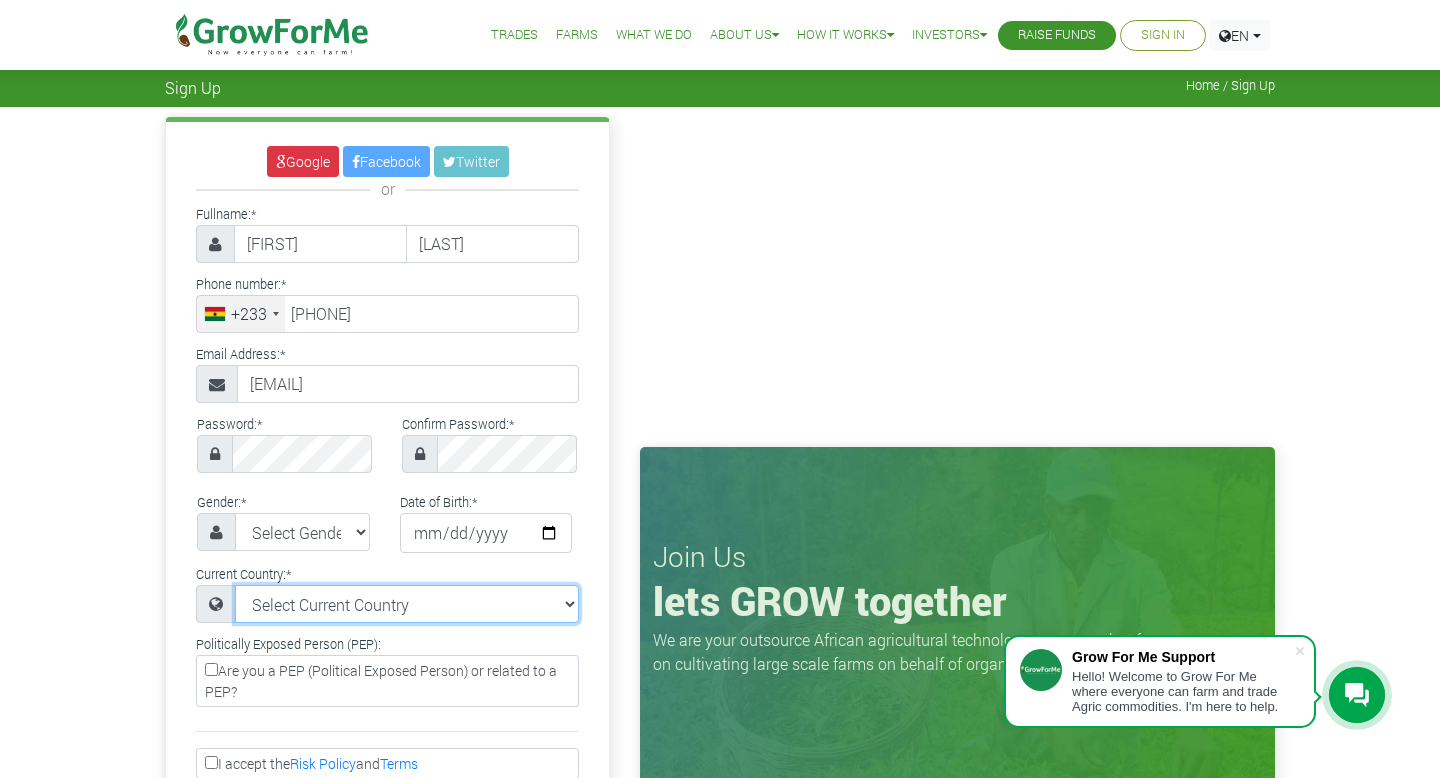 select on "Ghana" 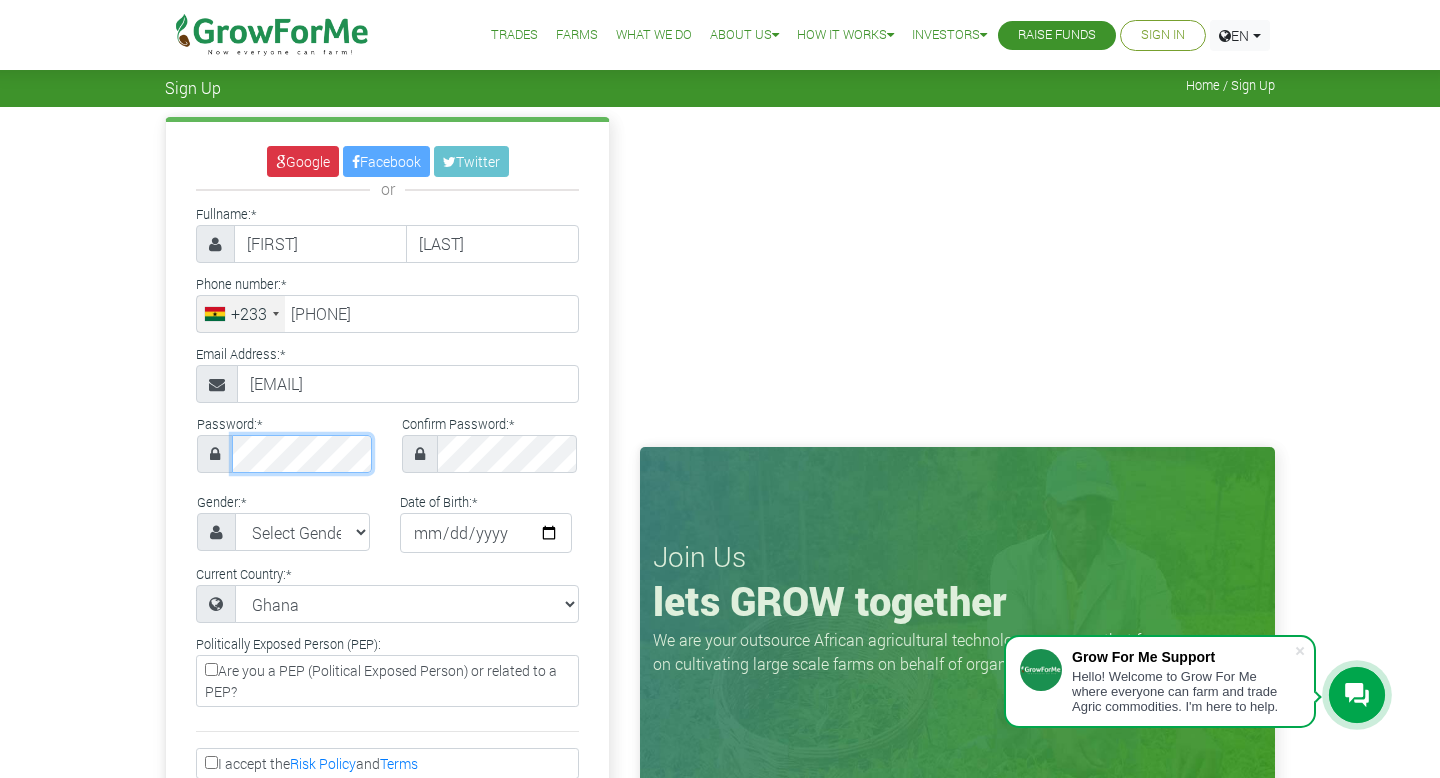 click on "Password: *
Confirm Password: *" at bounding box center (387, 450) 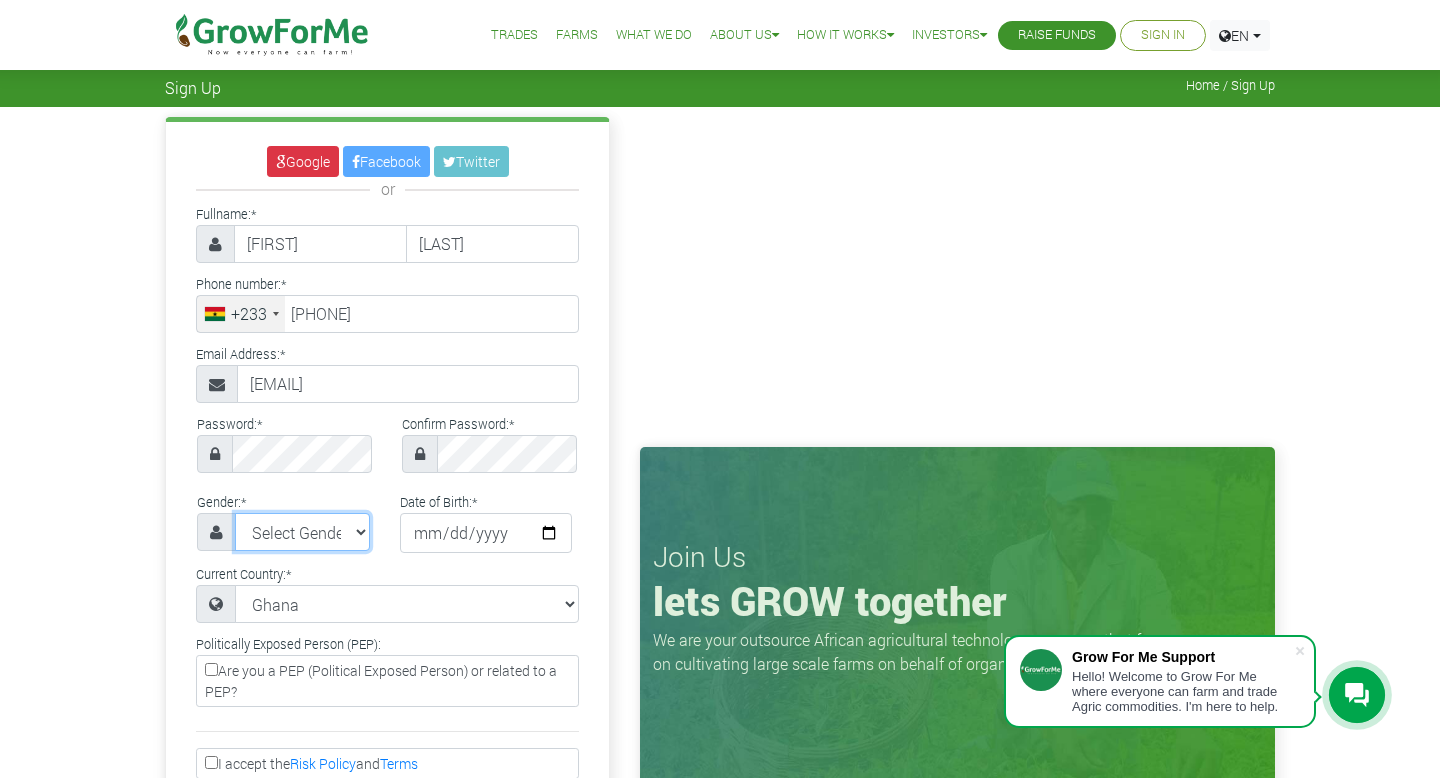click on "Select Gender
Female
Male" at bounding box center (302, 532) 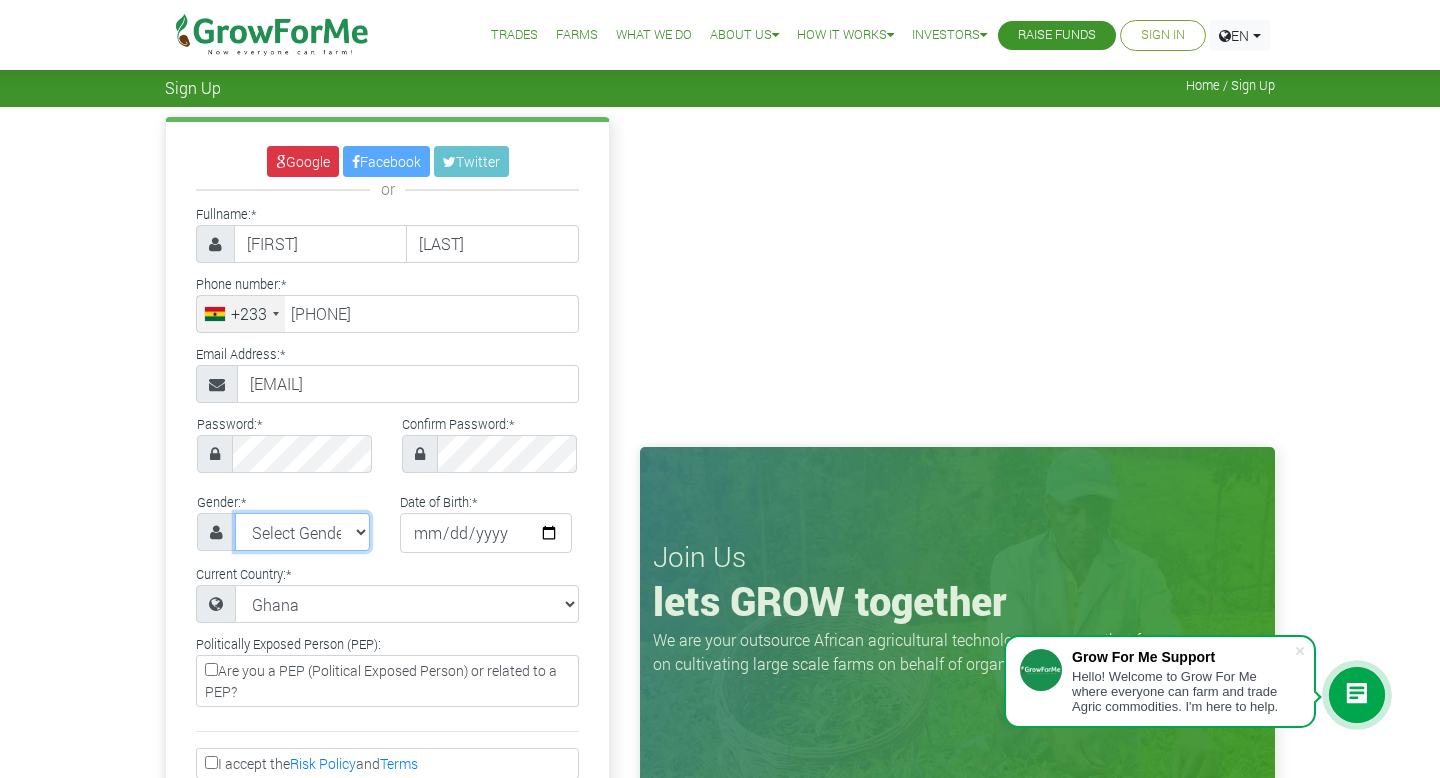 select on "Male" 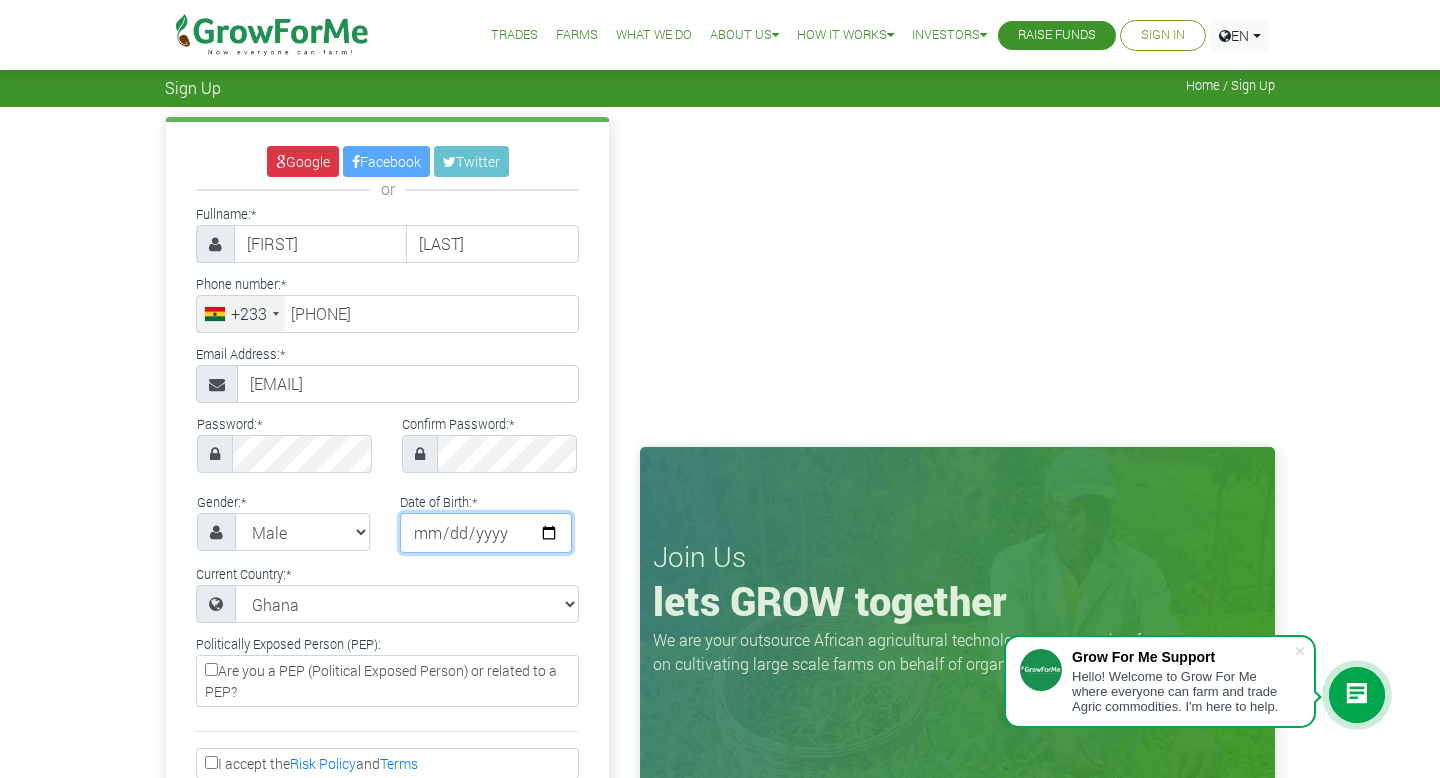 click at bounding box center [486, 533] 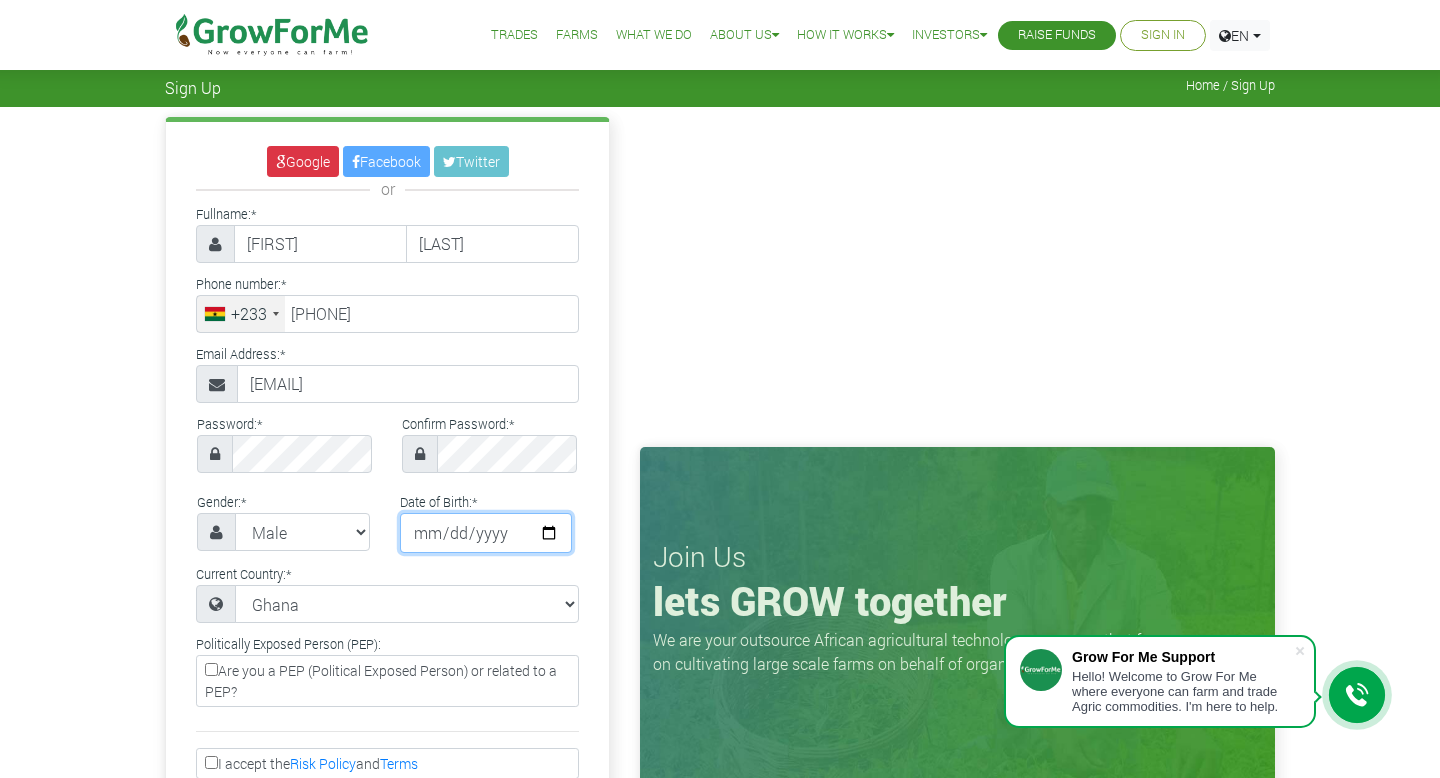 click at bounding box center (486, 533) 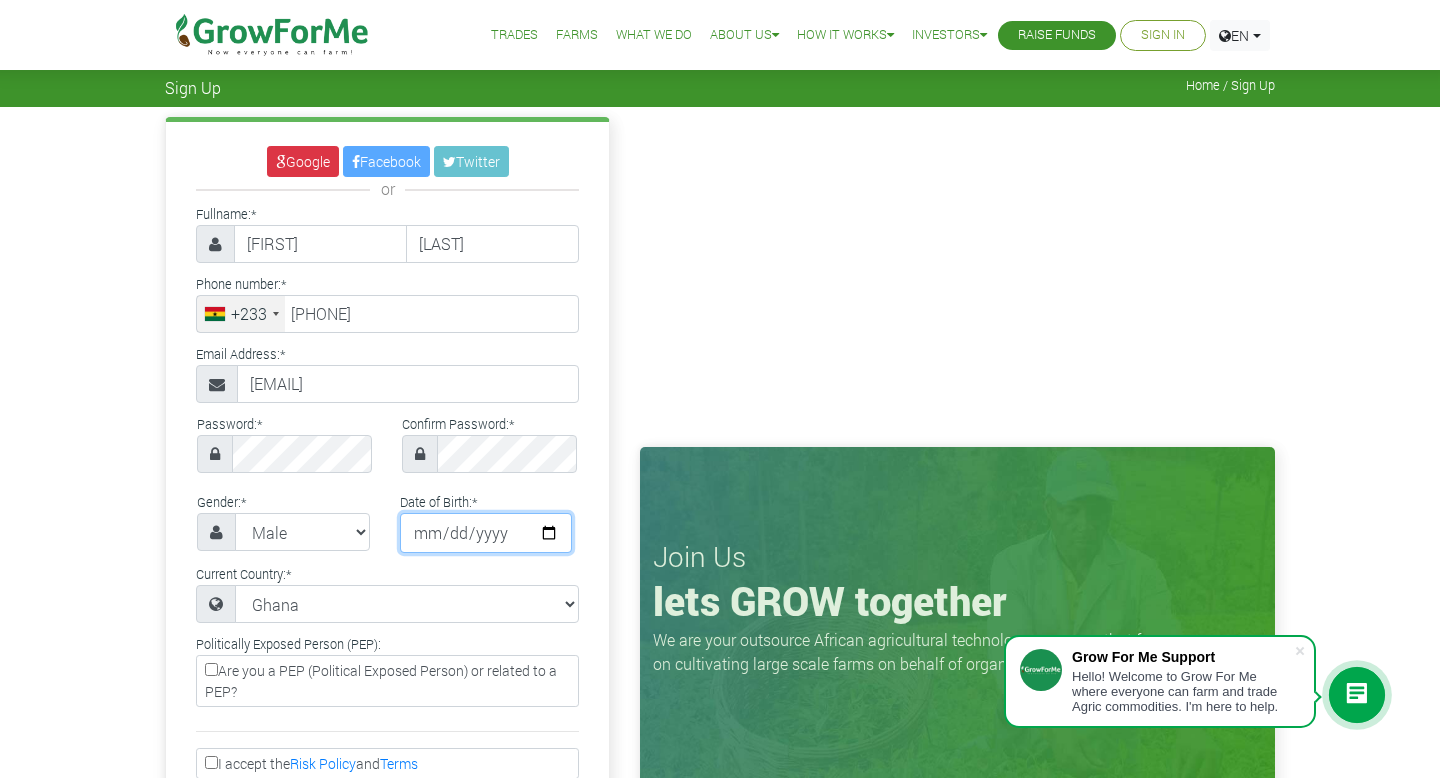 type on "[DATE]" 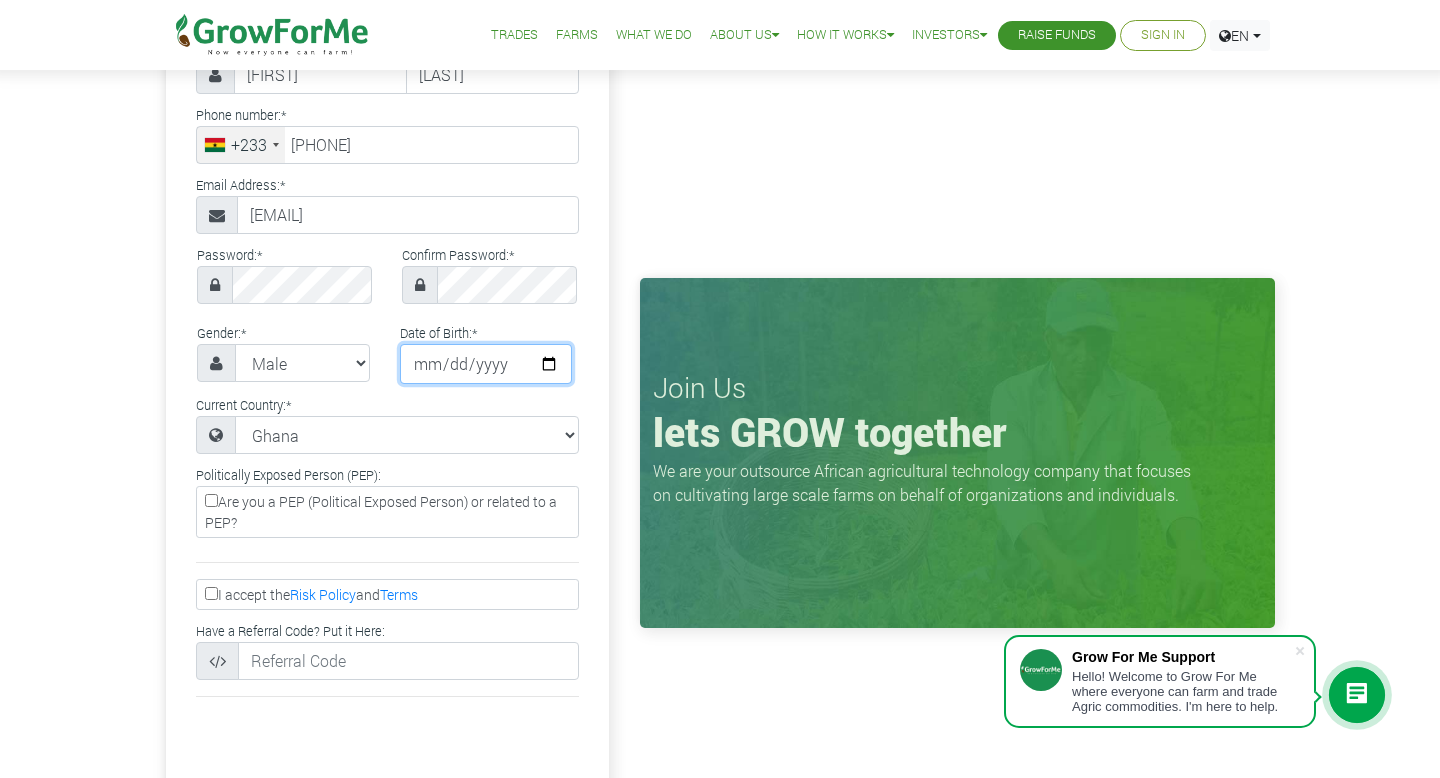 scroll, scrollTop: 171, scrollLeft: 0, axis: vertical 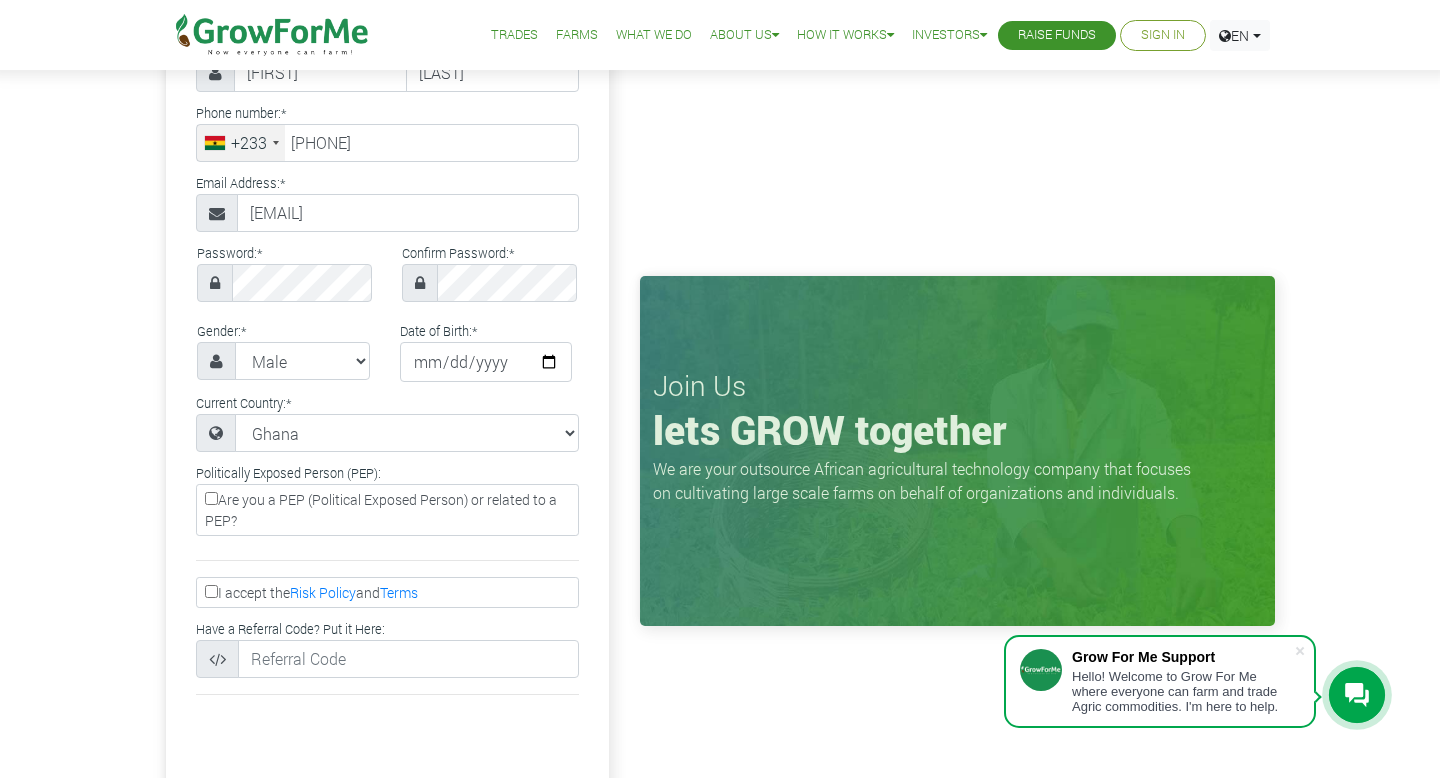 click on "Are you a PEP (Political Exposed Person) or related to a PEP?" at bounding box center [387, 510] 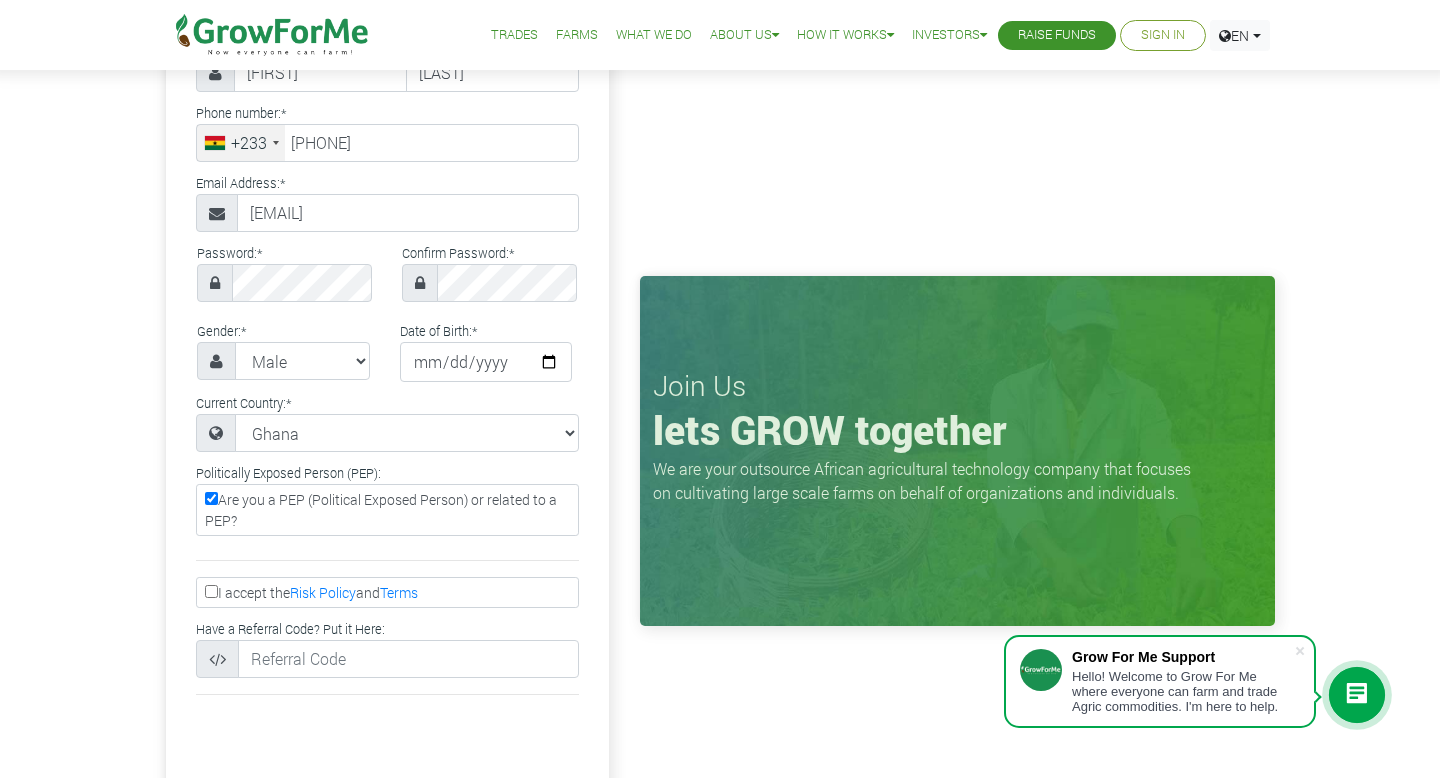 click on "Are you a PEP (Political Exposed Person) or related to a PEP?" at bounding box center (387, 510) 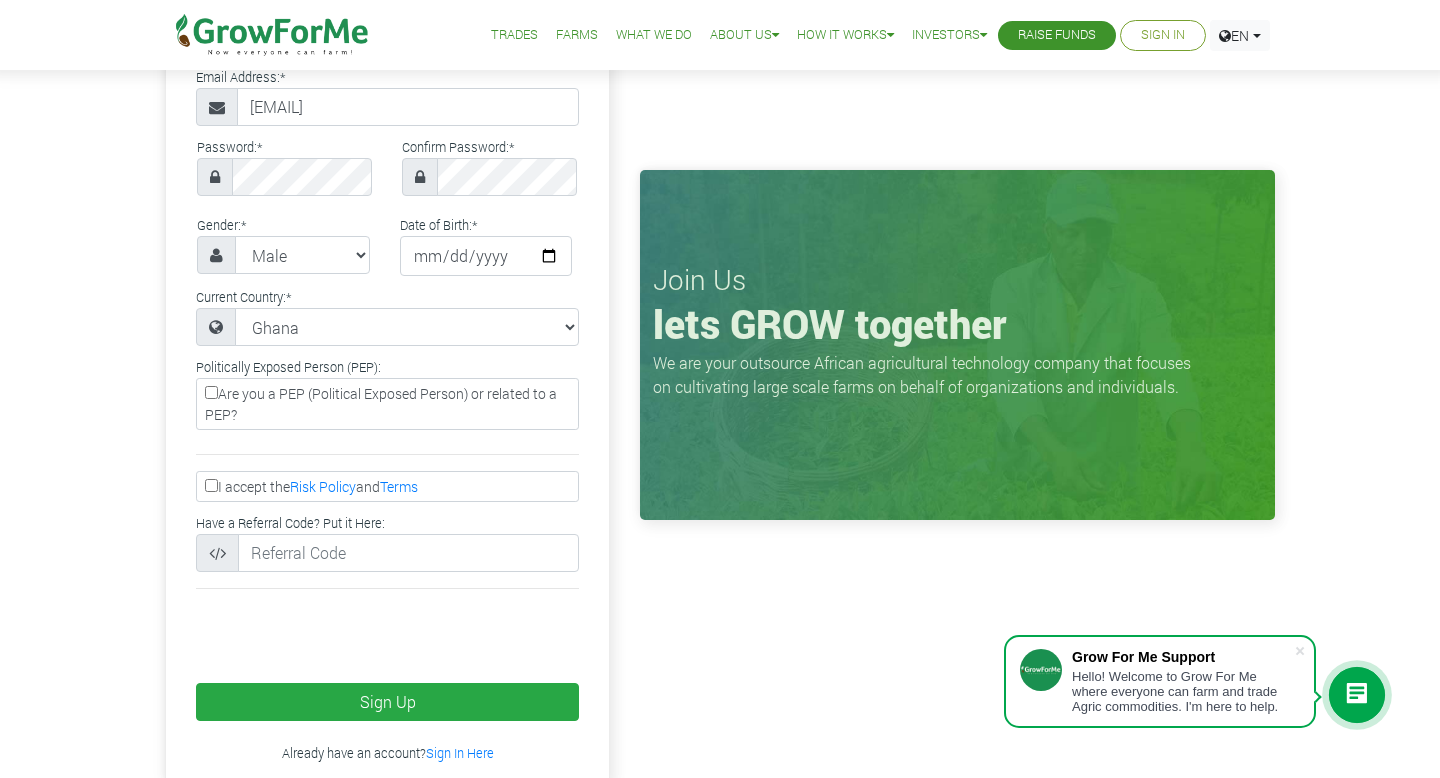 scroll, scrollTop: 311, scrollLeft: 0, axis: vertical 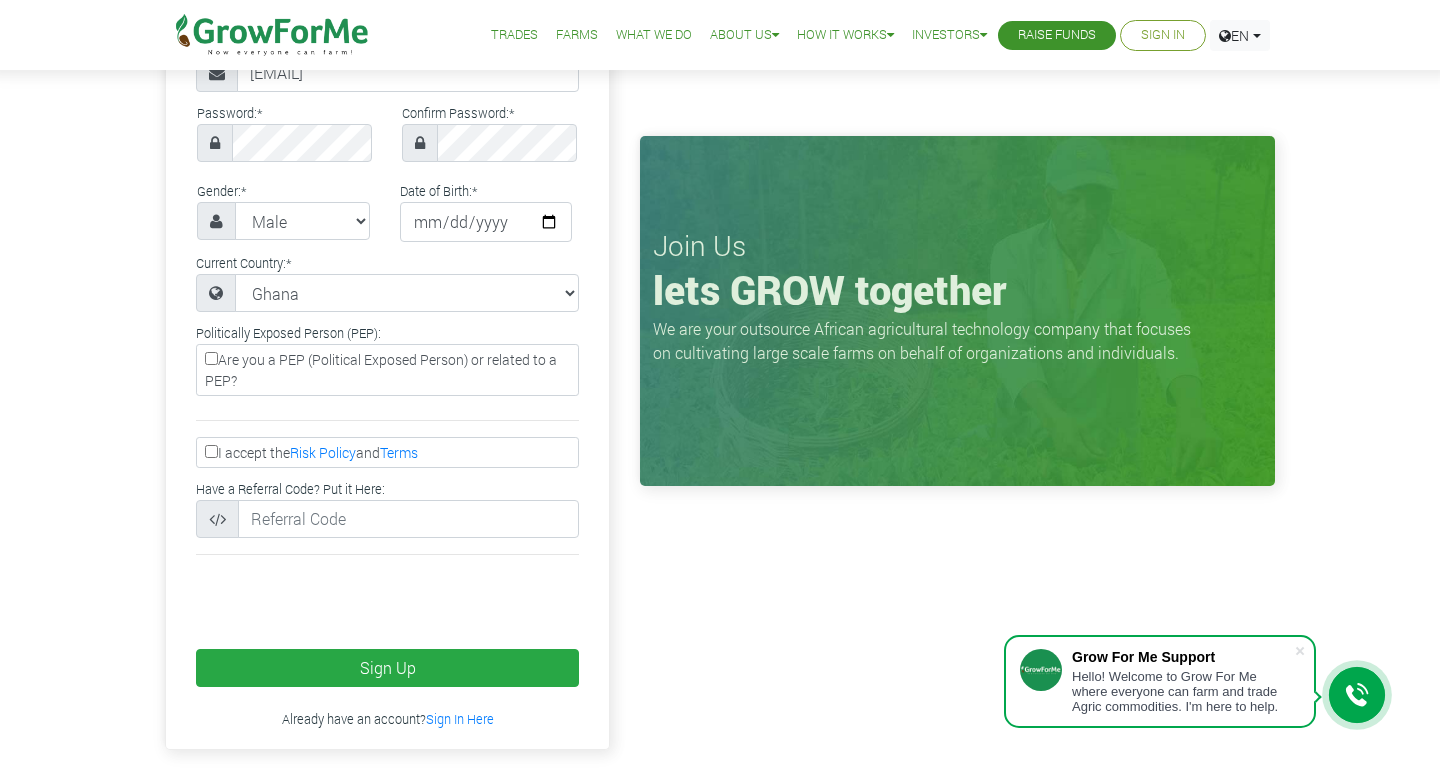 click on "I accept the   Risk Policy    and  Terms" at bounding box center (211, 451) 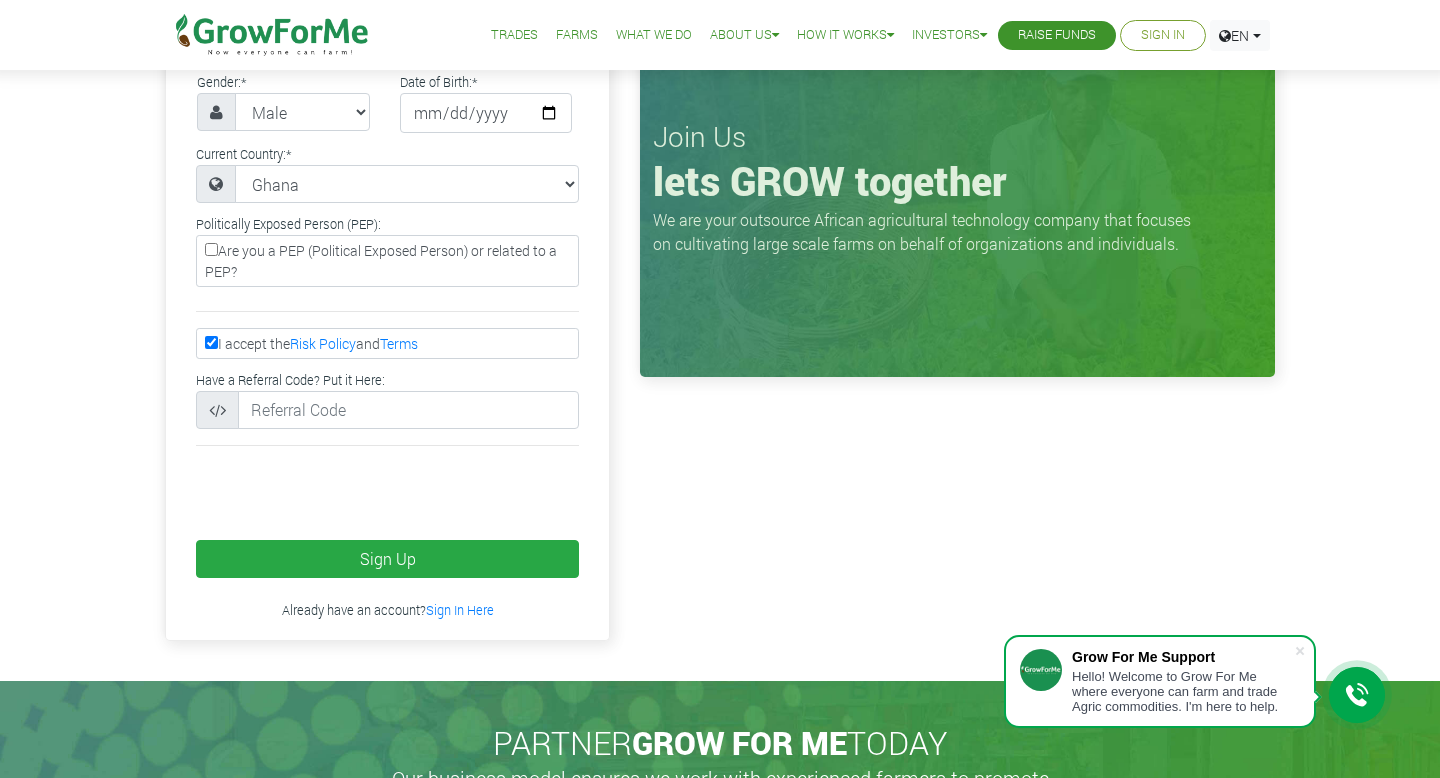 scroll, scrollTop: 428, scrollLeft: 0, axis: vertical 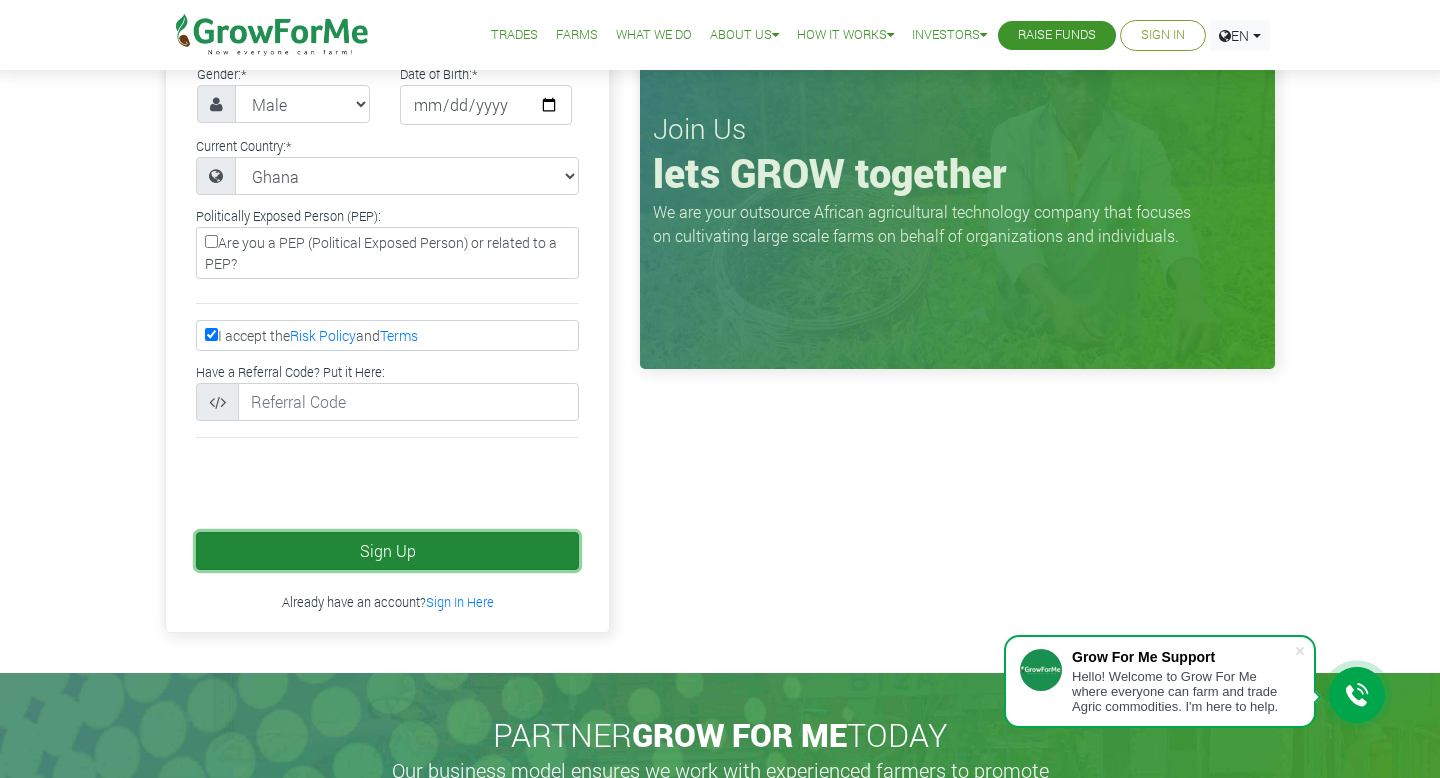 click on "Sign Up" at bounding box center [387, 551] 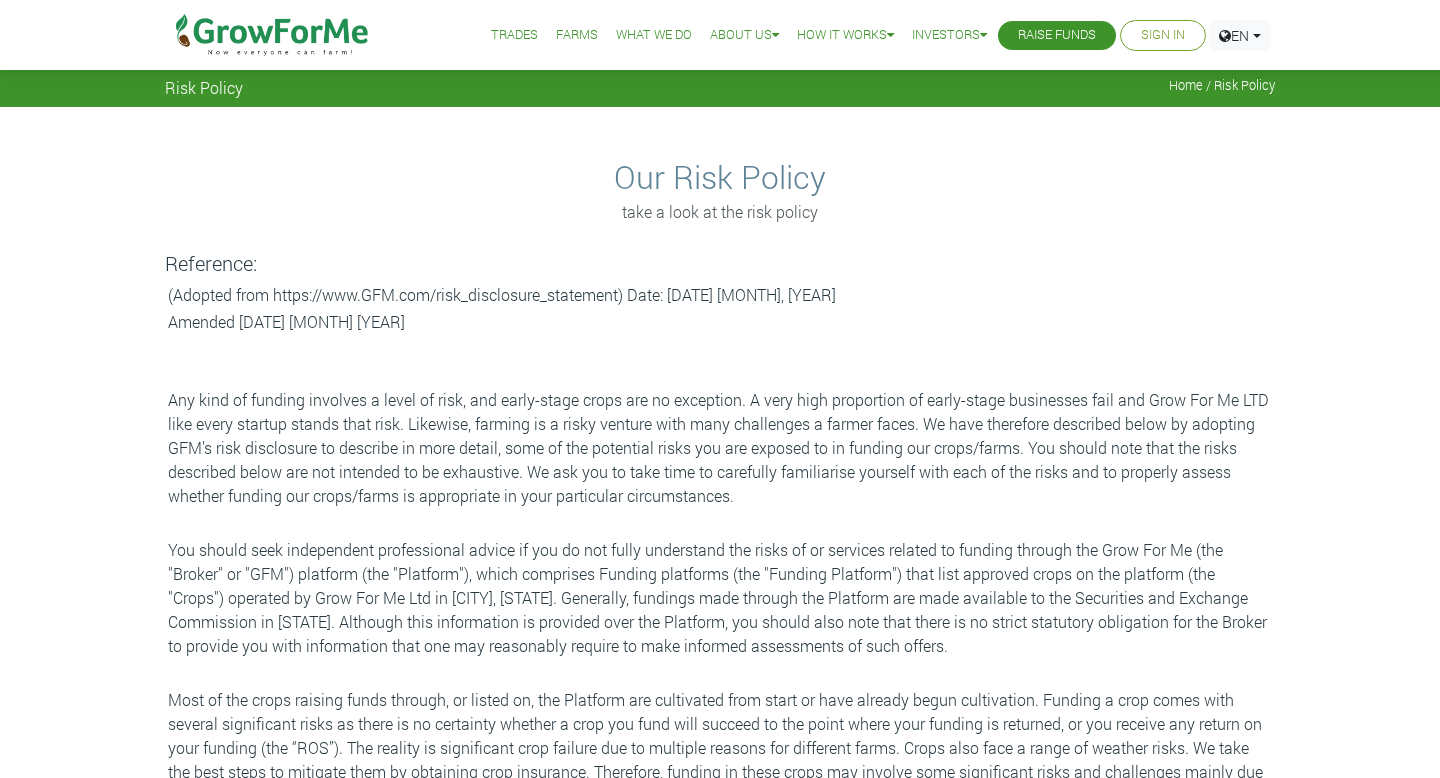 scroll, scrollTop: 0, scrollLeft: 0, axis: both 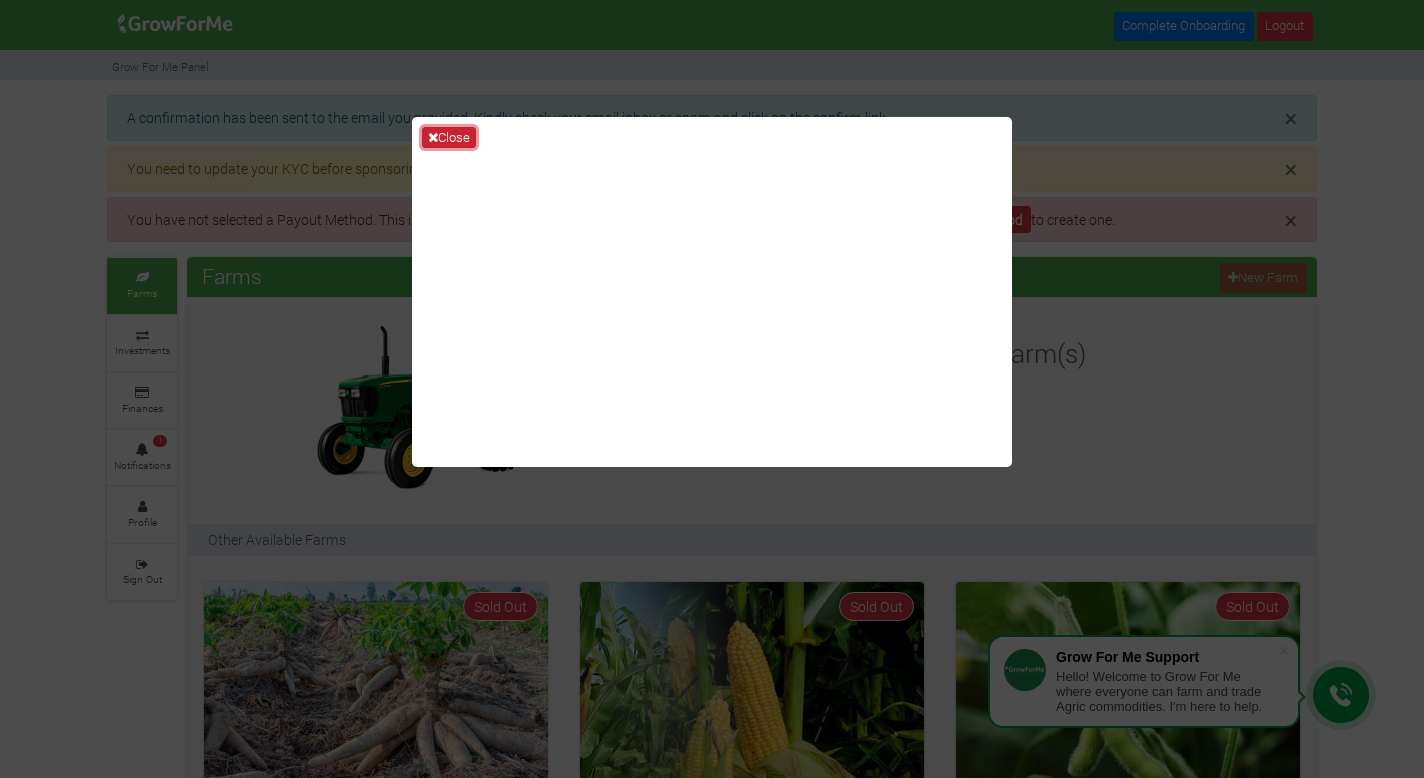 click at bounding box center (433, 137) 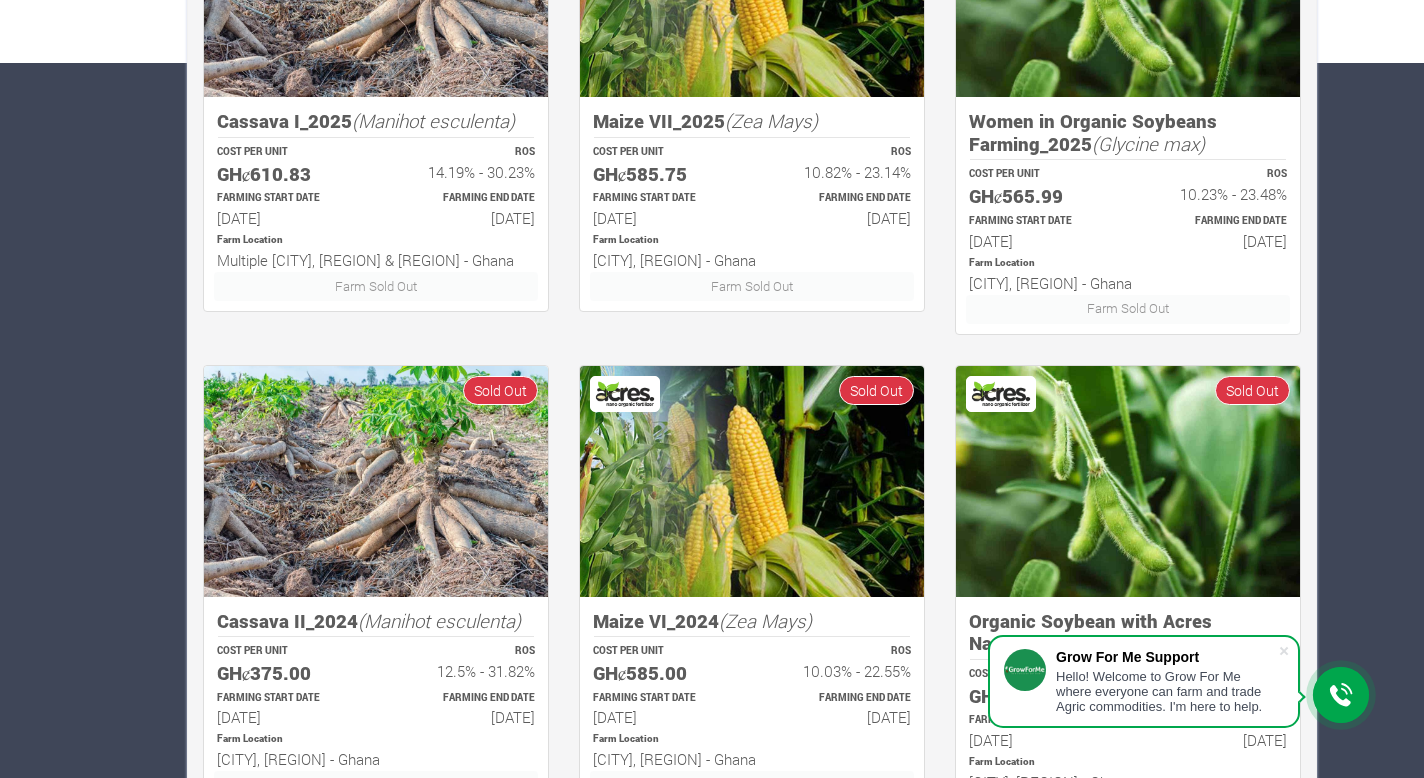 scroll, scrollTop: 0, scrollLeft: 0, axis: both 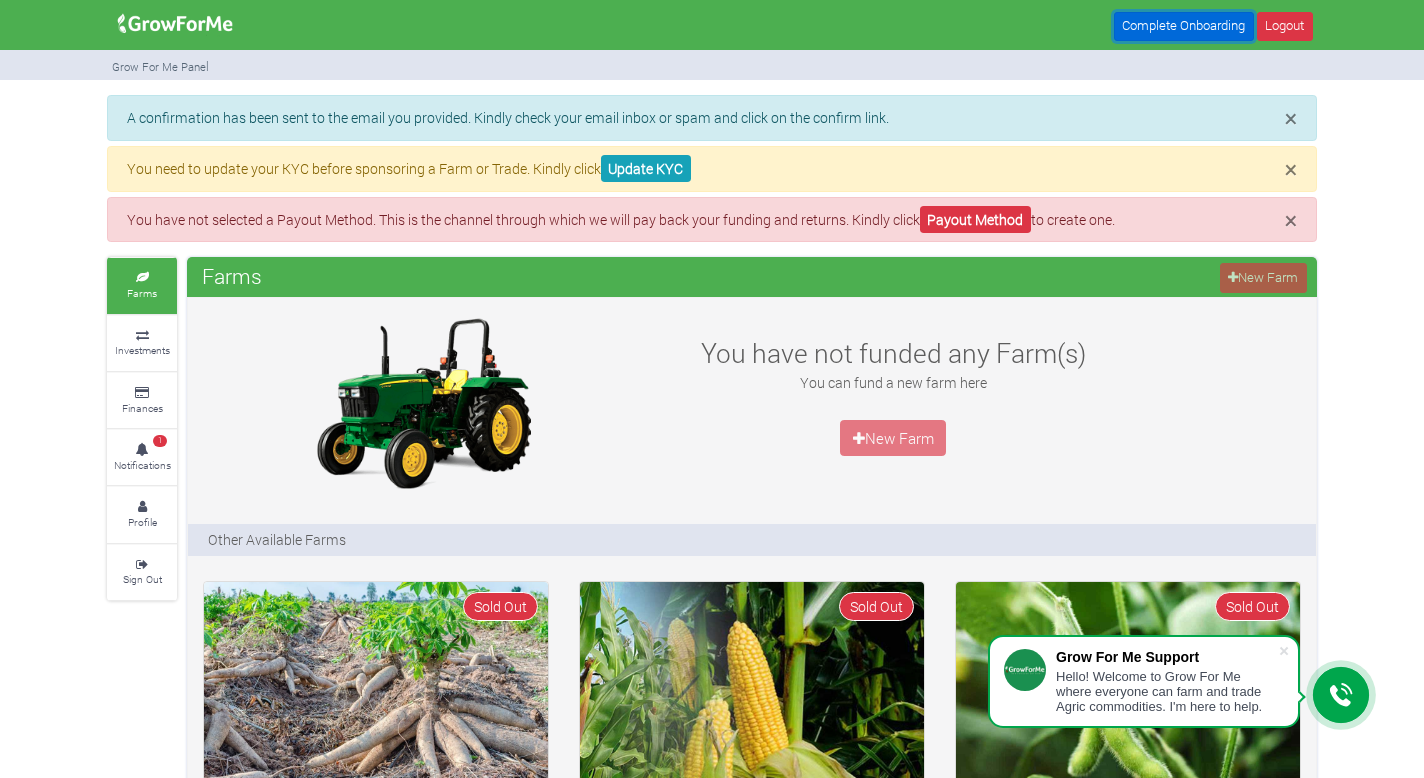 click on "Complete Onboarding" at bounding box center [1184, 26] 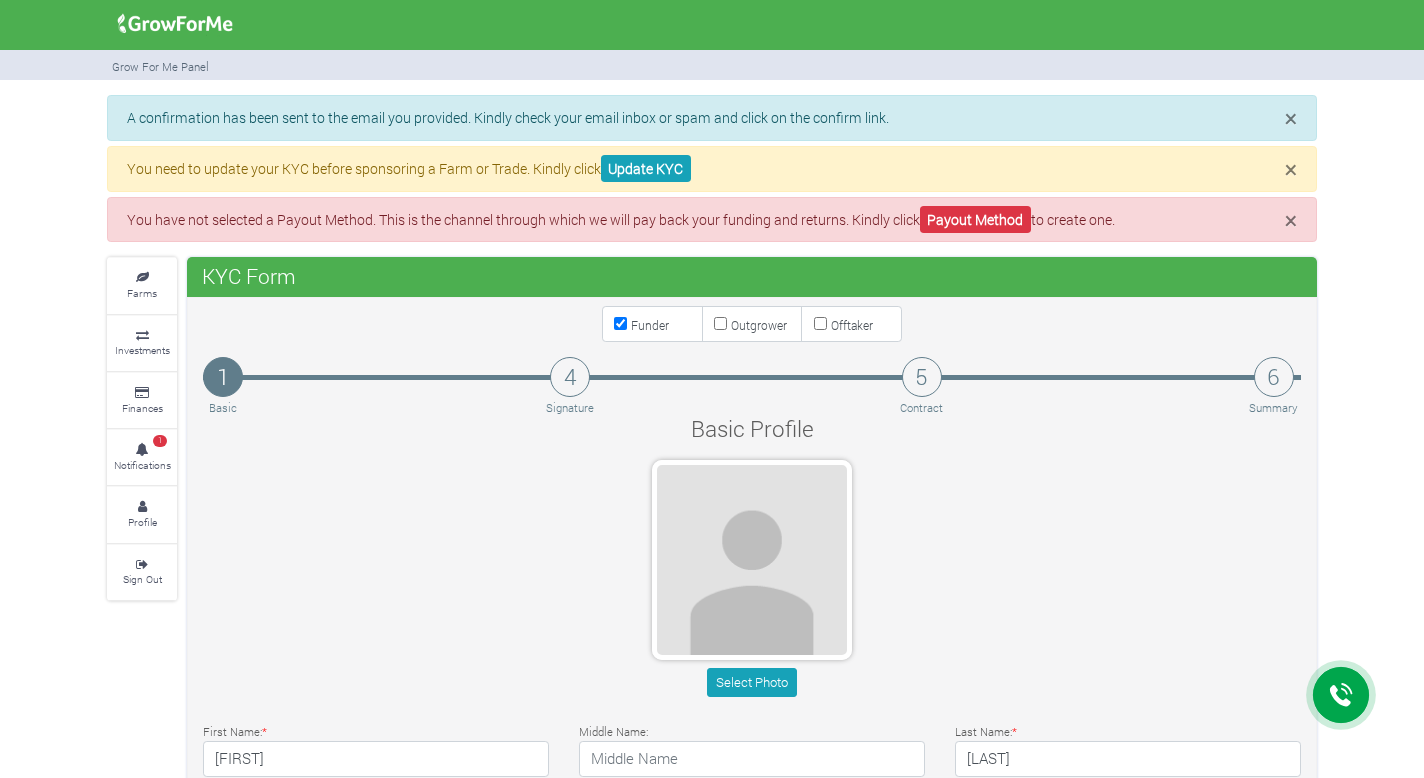 scroll, scrollTop: 0, scrollLeft: 0, axis: both 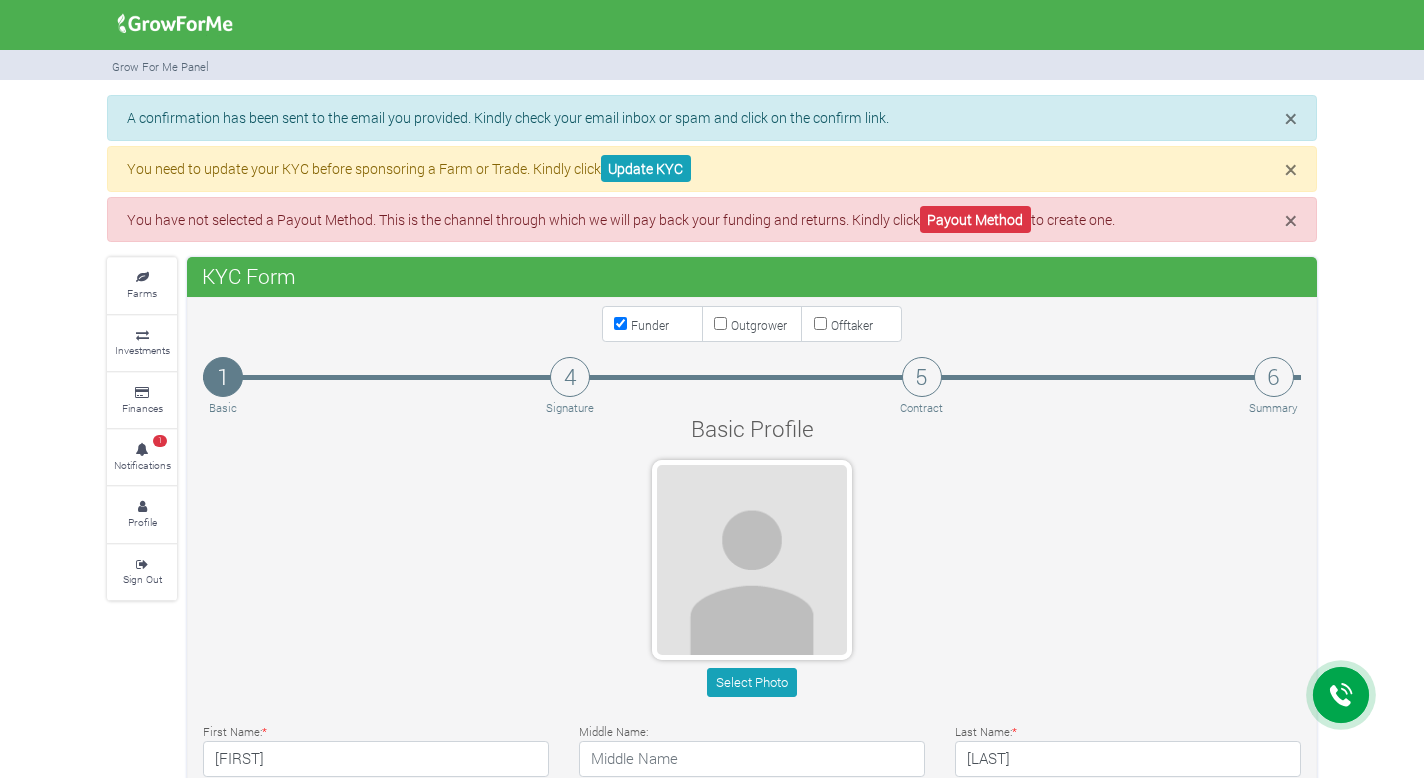 type on "[PHONE]" 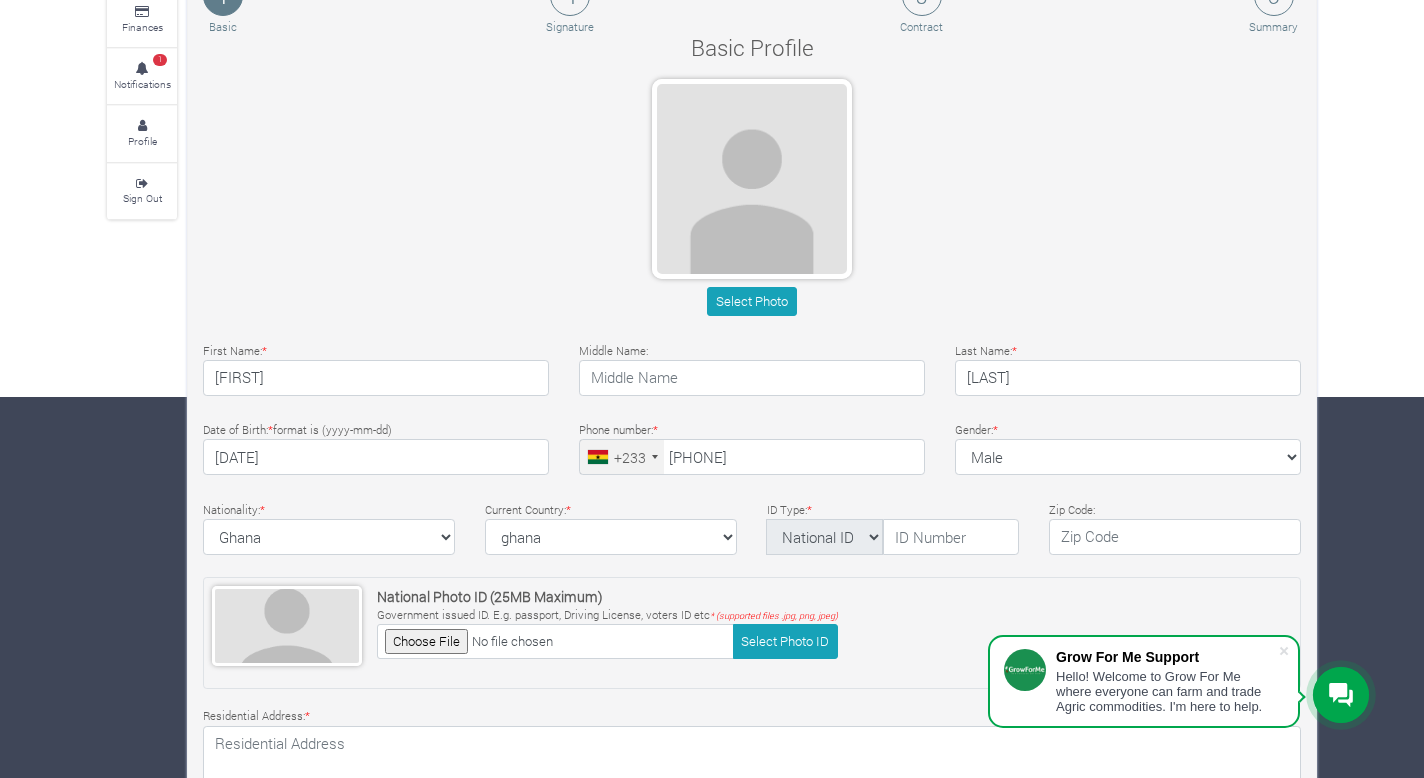 scroll, scrollTop: 355, scrollLeft: 0, axis: vertical 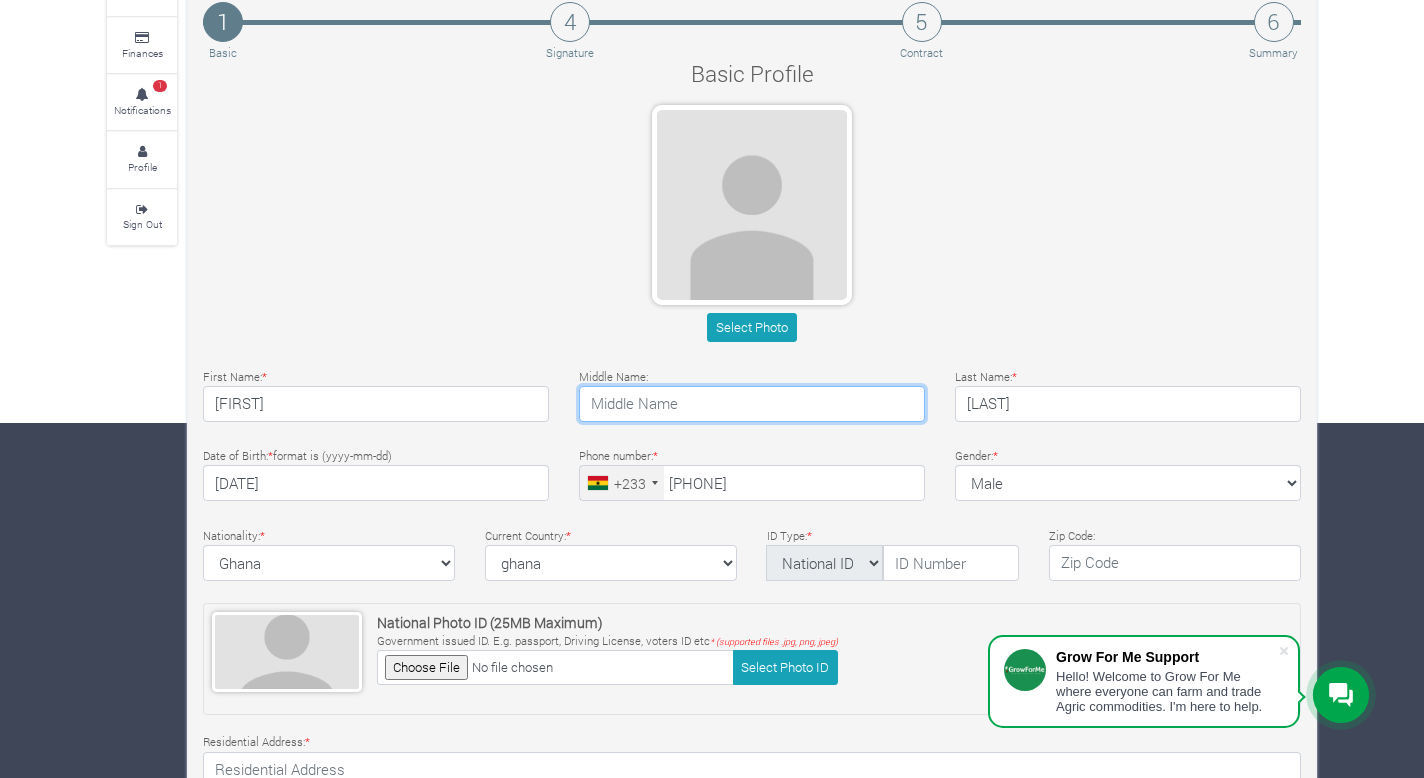 click at bounding box center (752, 404) 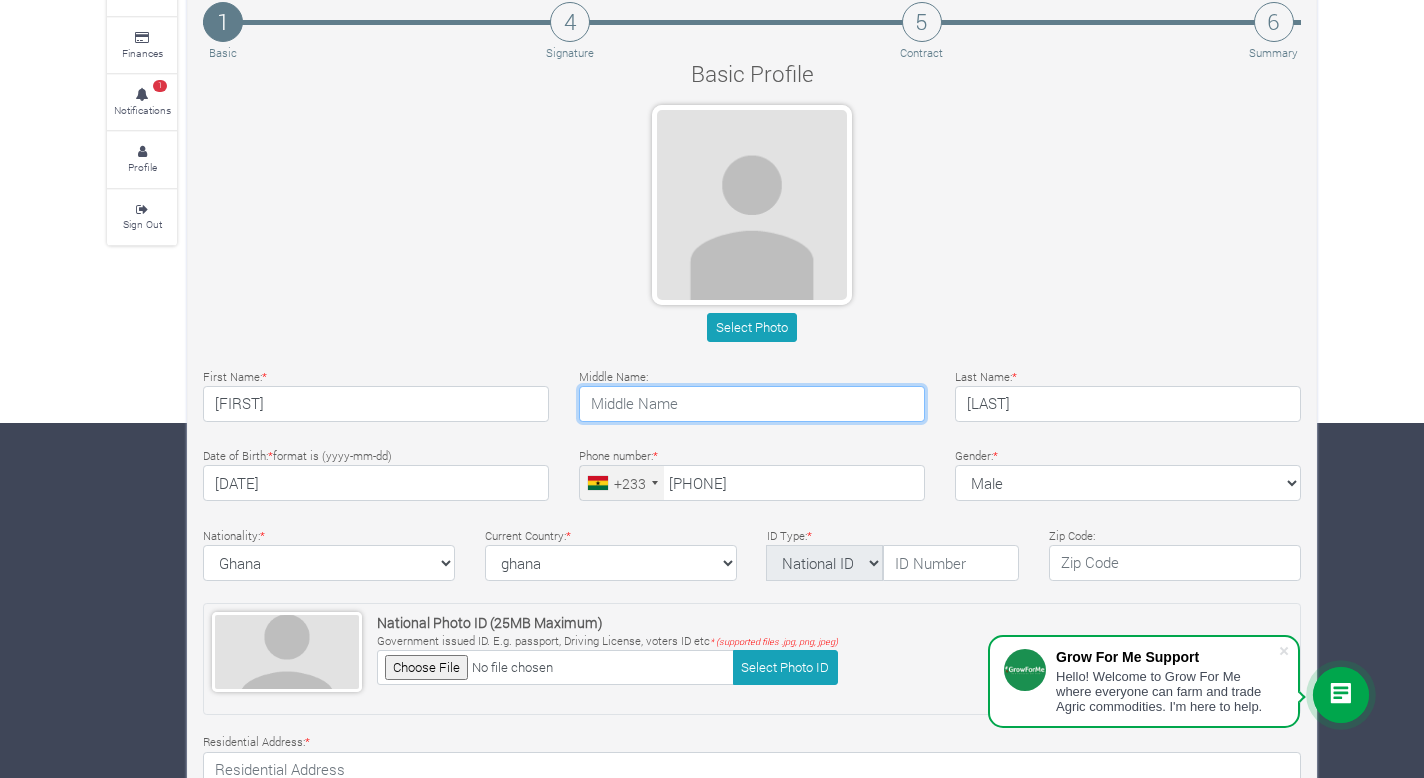 type on "[LAST]" 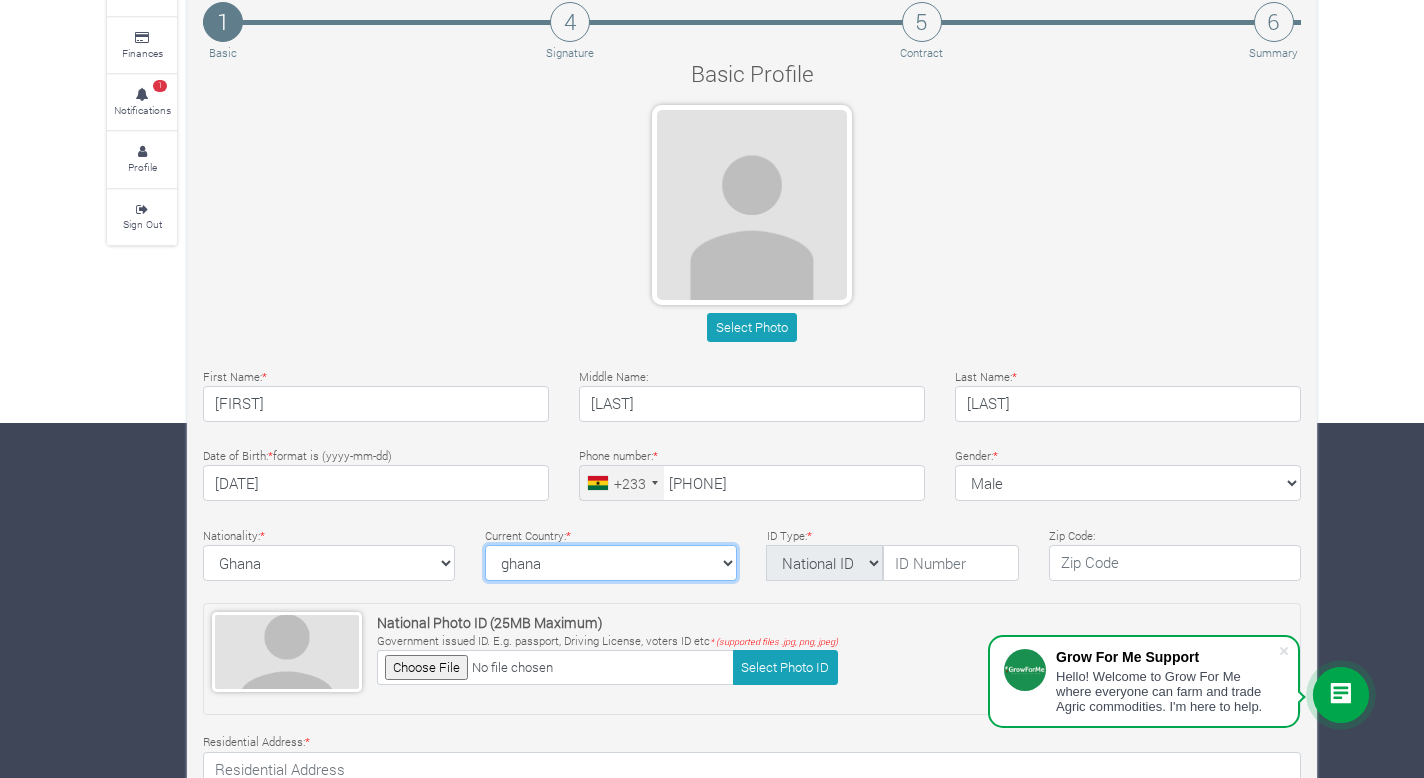 select on "Ghana" 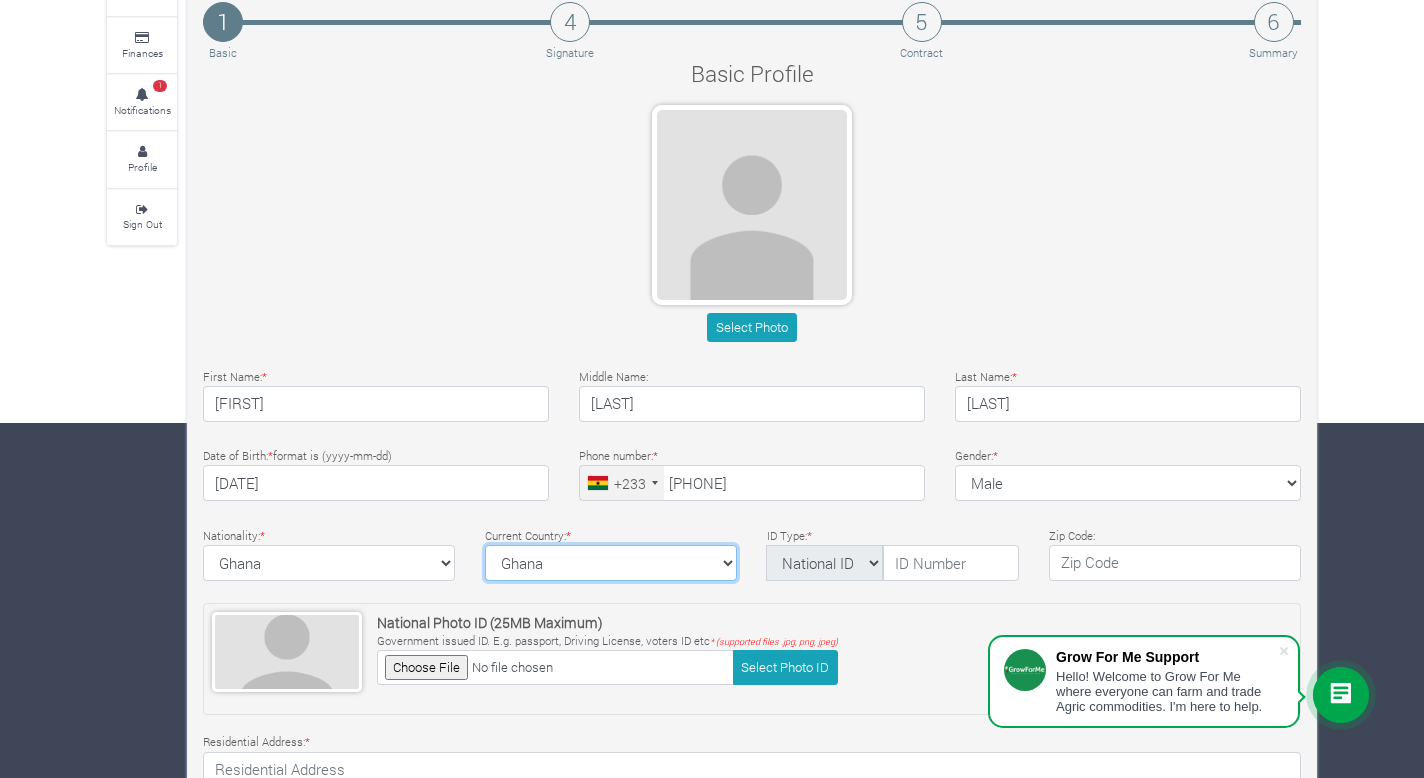 type on "P.O. Box [NUMBER]
[CITY]
[STATE] [POSTAL_CODE]" 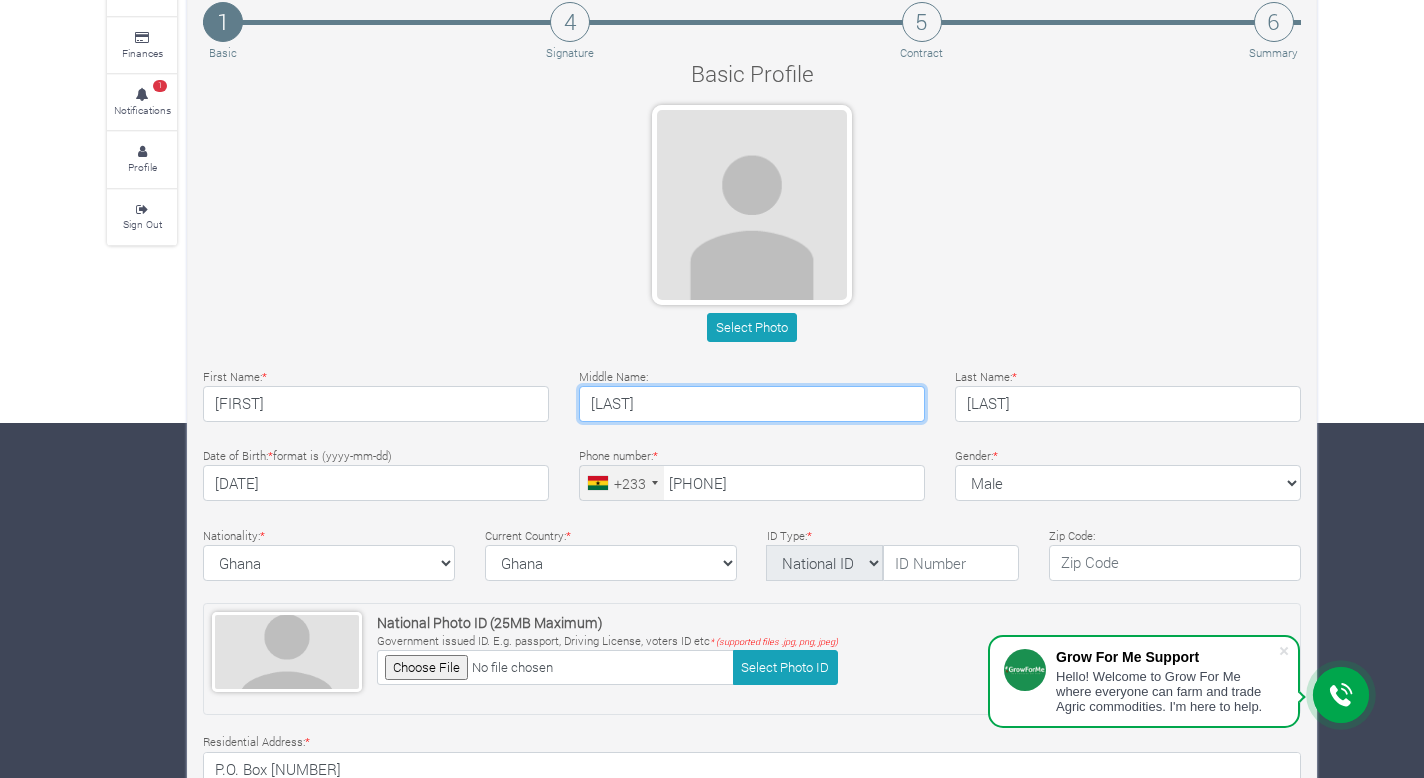 scroll, scrollTop: 603, scrollLeft: 0, axis: vertical 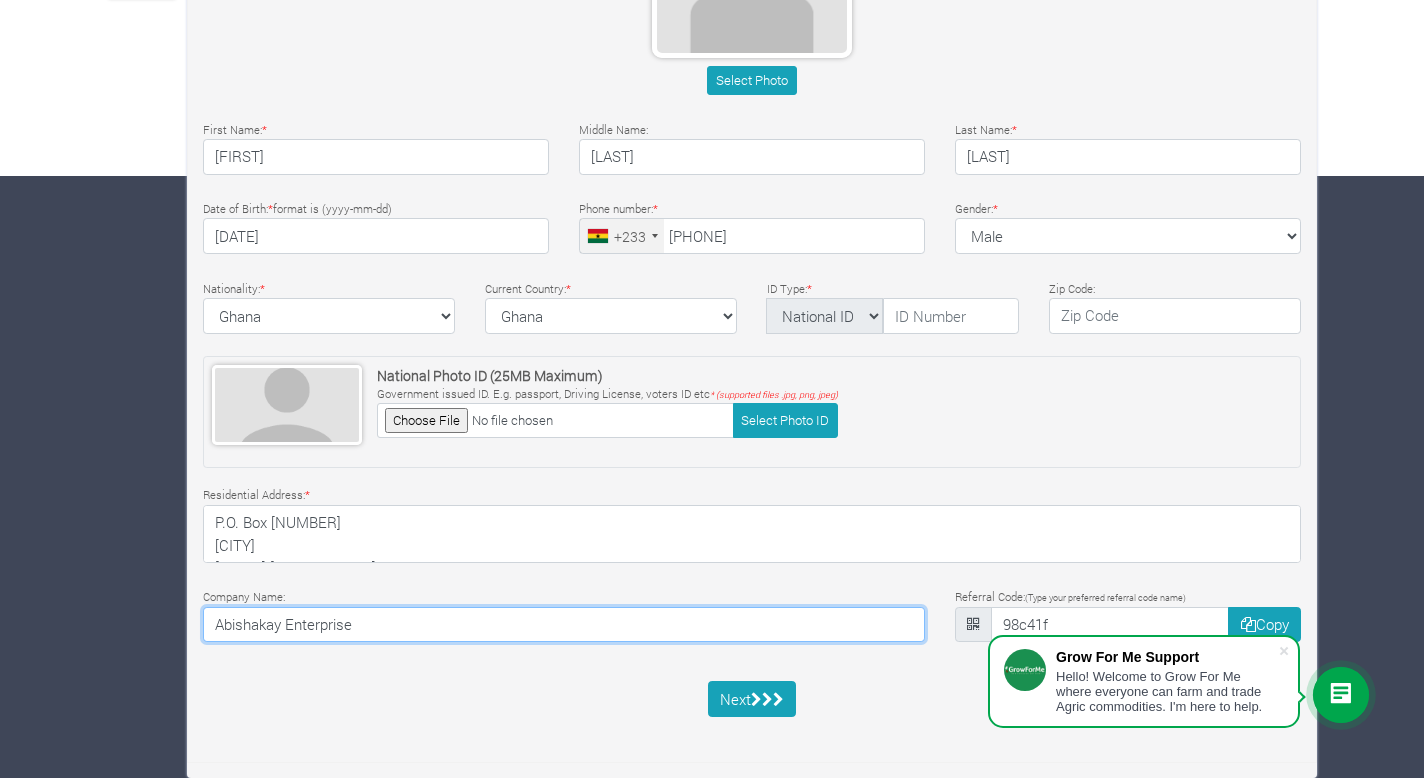 drag, startPoint x: 377, startPoint y: 630, endPoint x: 139, endPoint y: 617, distance: 238.35478 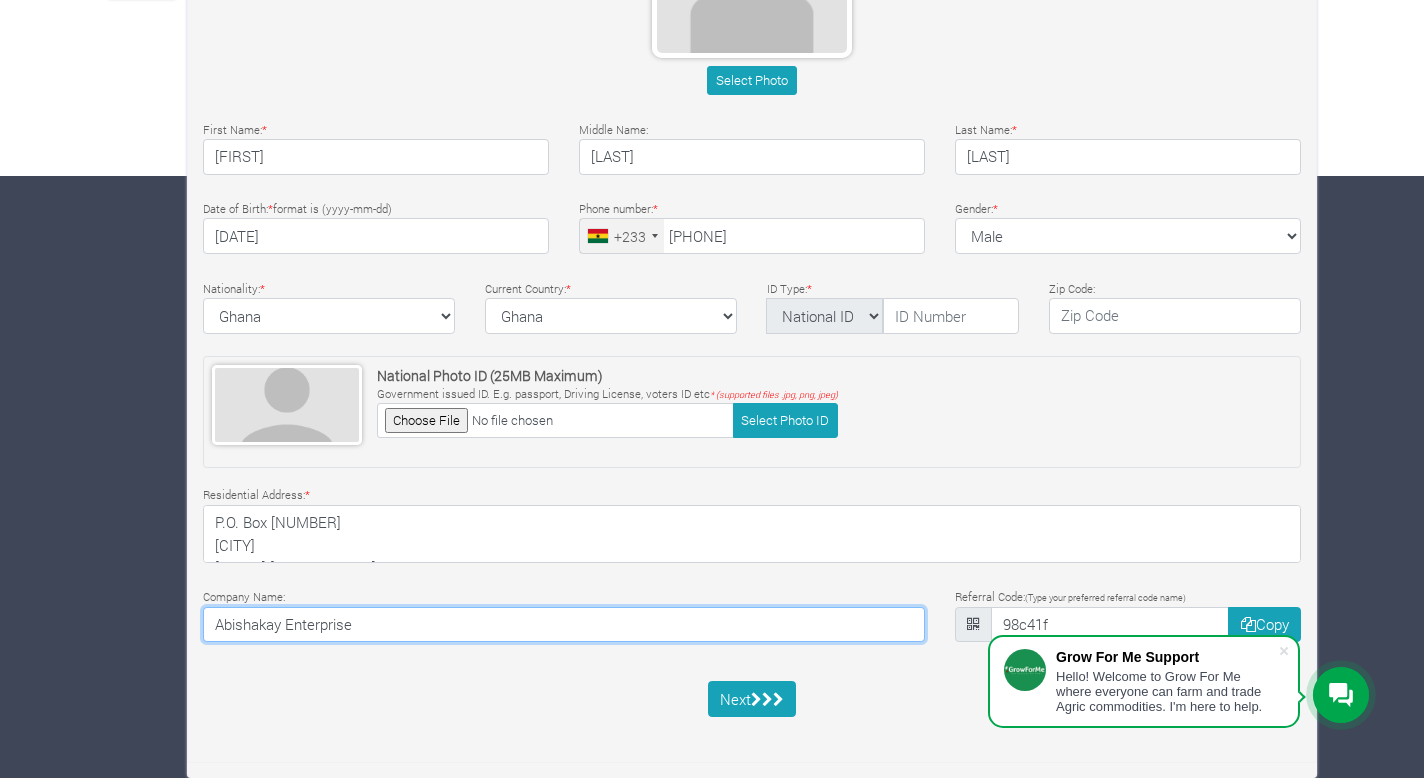 type on "Agrinvest Limited" 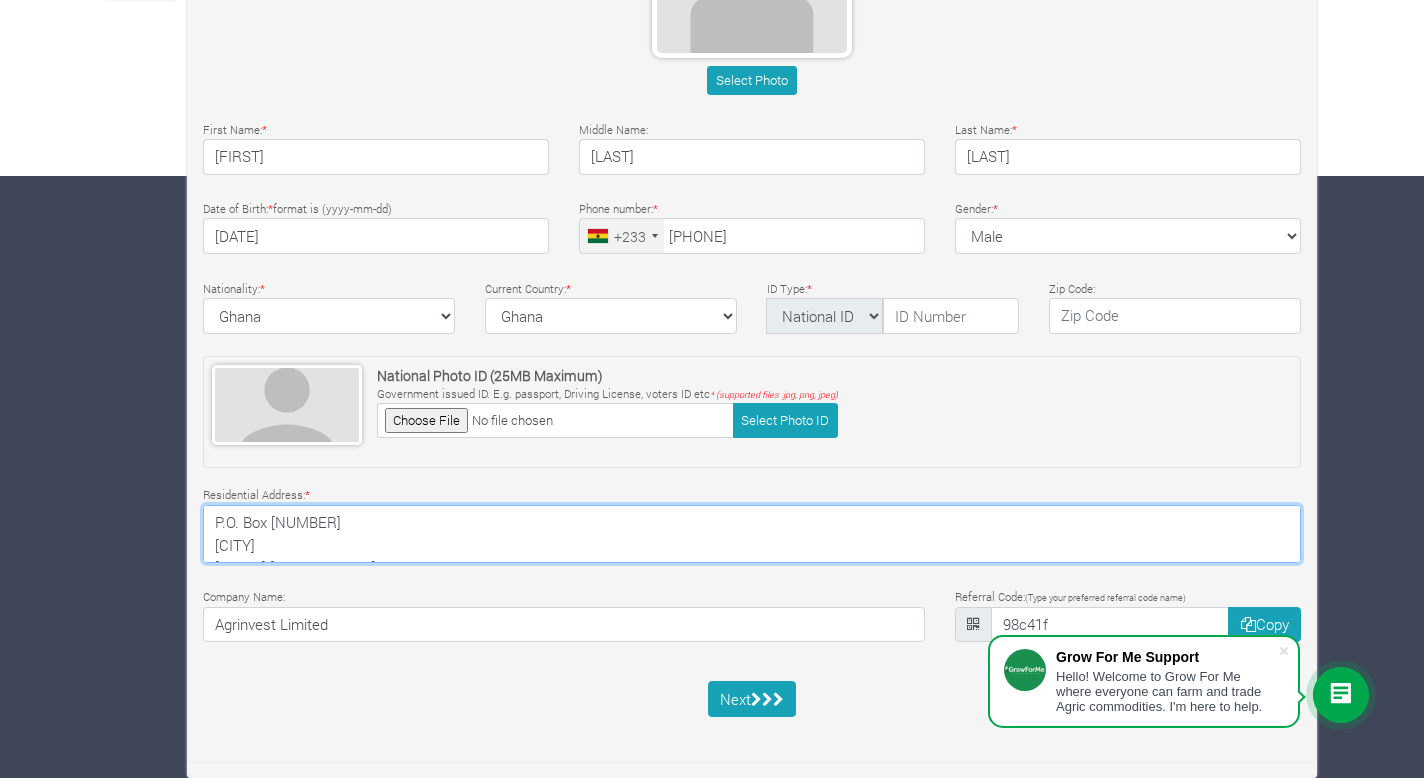 click on "P.O. Box [NUMBER]
[CITY]
[STATE] [POSTAL_CODE]" at bounding box center [752, 534] 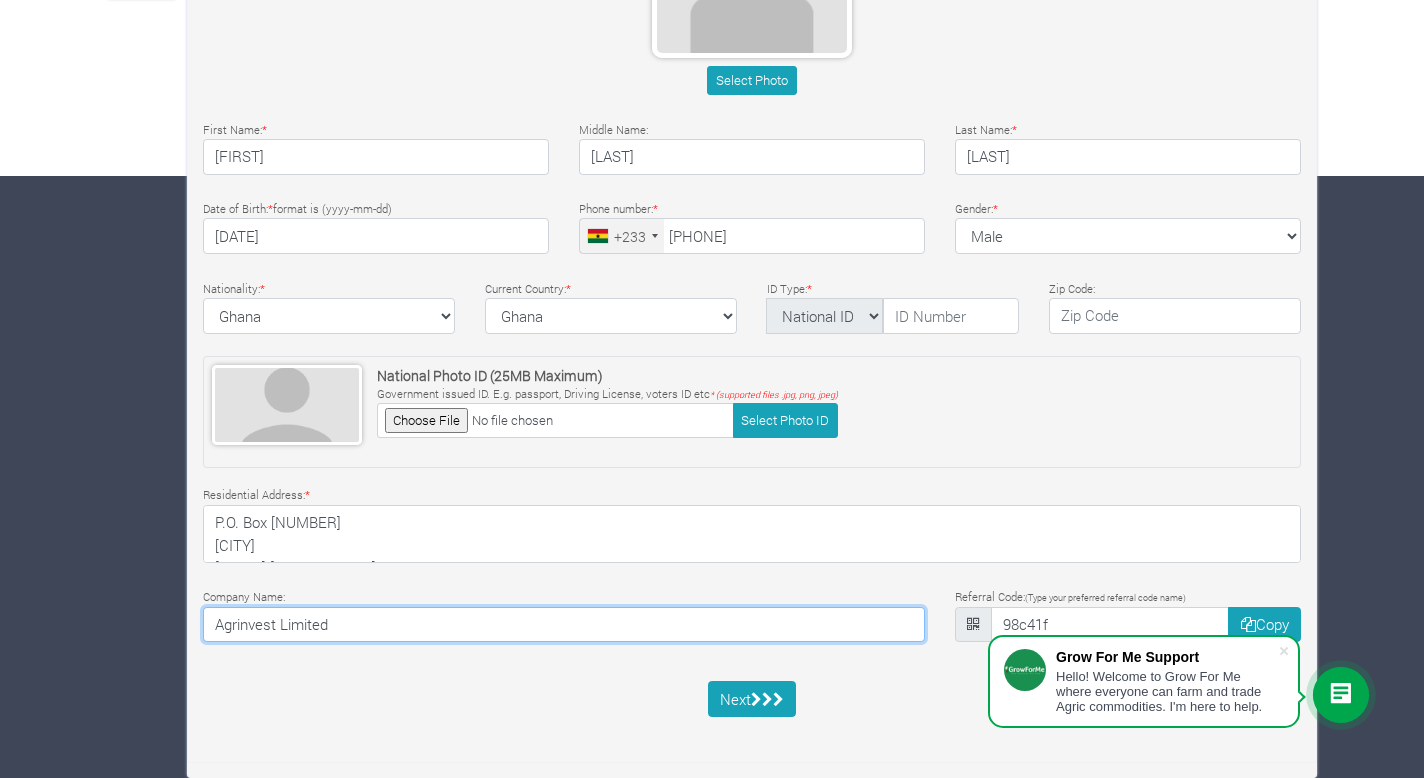 click on "Agrinvest Limited" at bounding box center (564, 625) 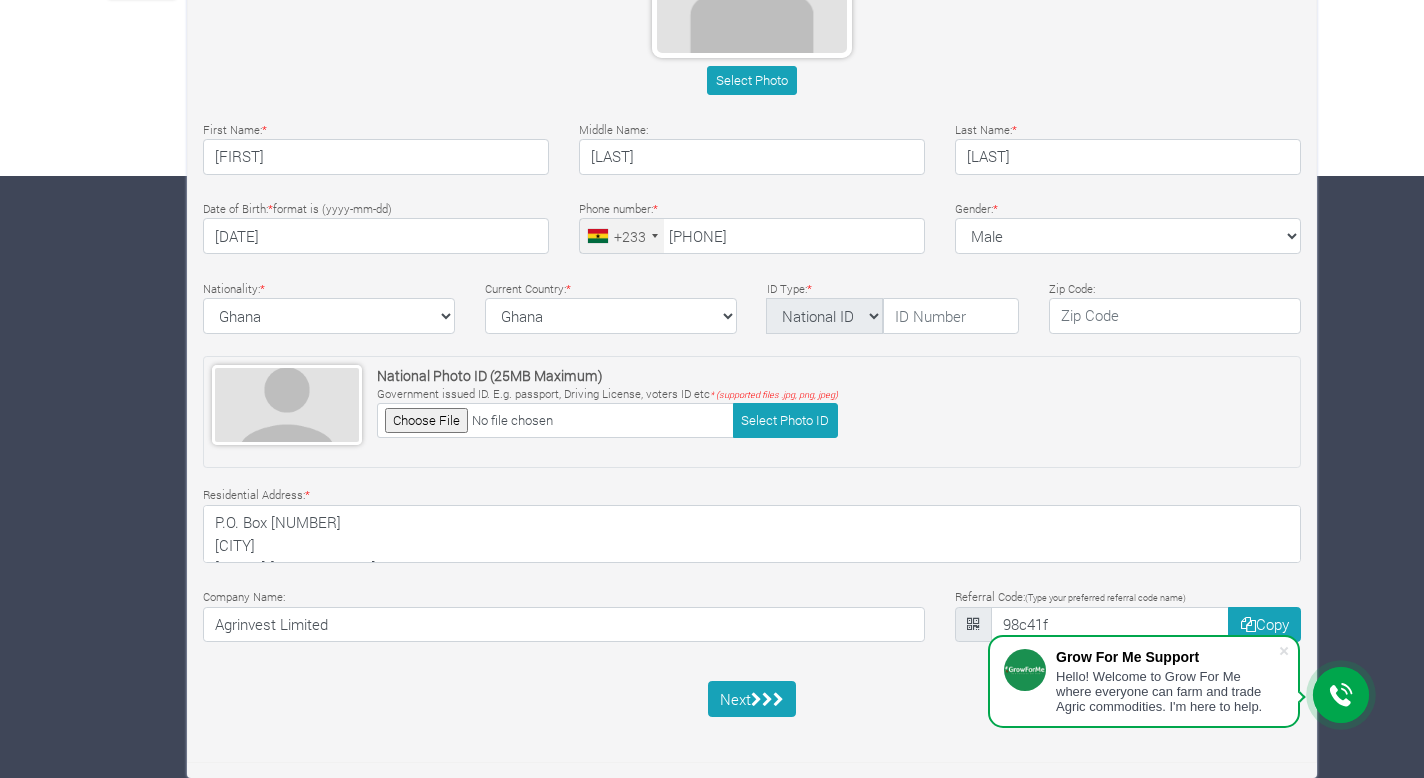 click on "National Photo ID (25MB Maximum)
Government issued ID. E.g. passport, Driving License,
voters ID etc  * (supported files .jpg, png, jpeg)
Select Photo ID" at bounding box center (752, 412) 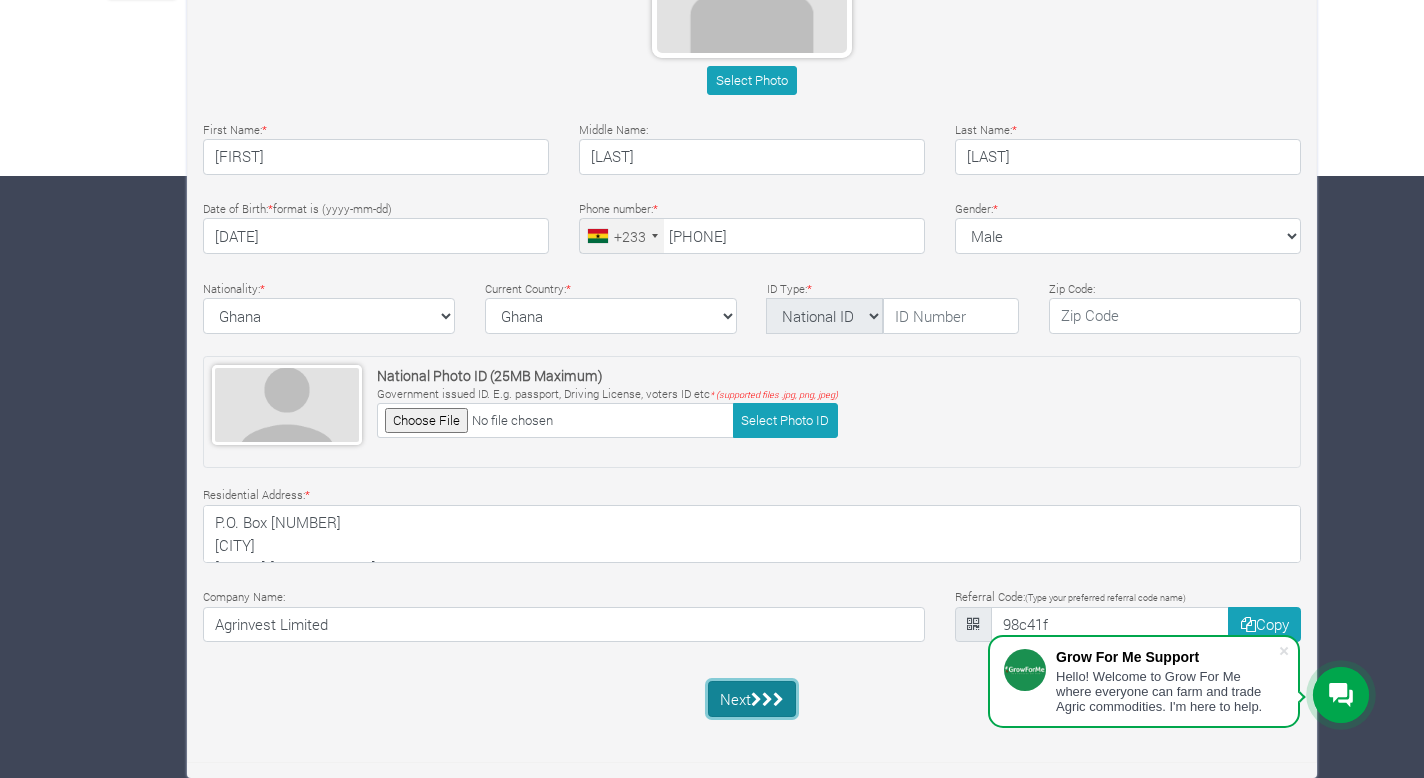click on "Next" at bounding box center (752, 699) 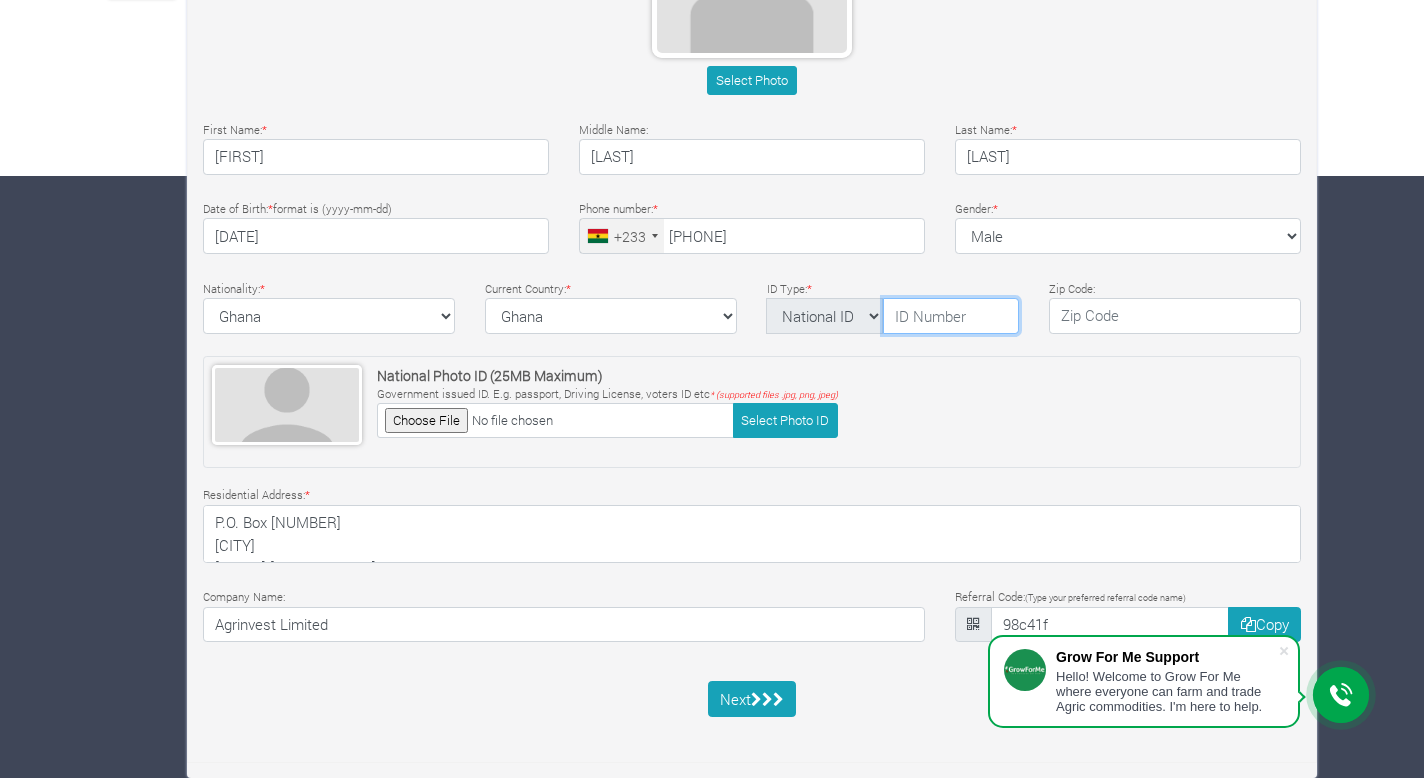 click at bounding box center [951, 316] 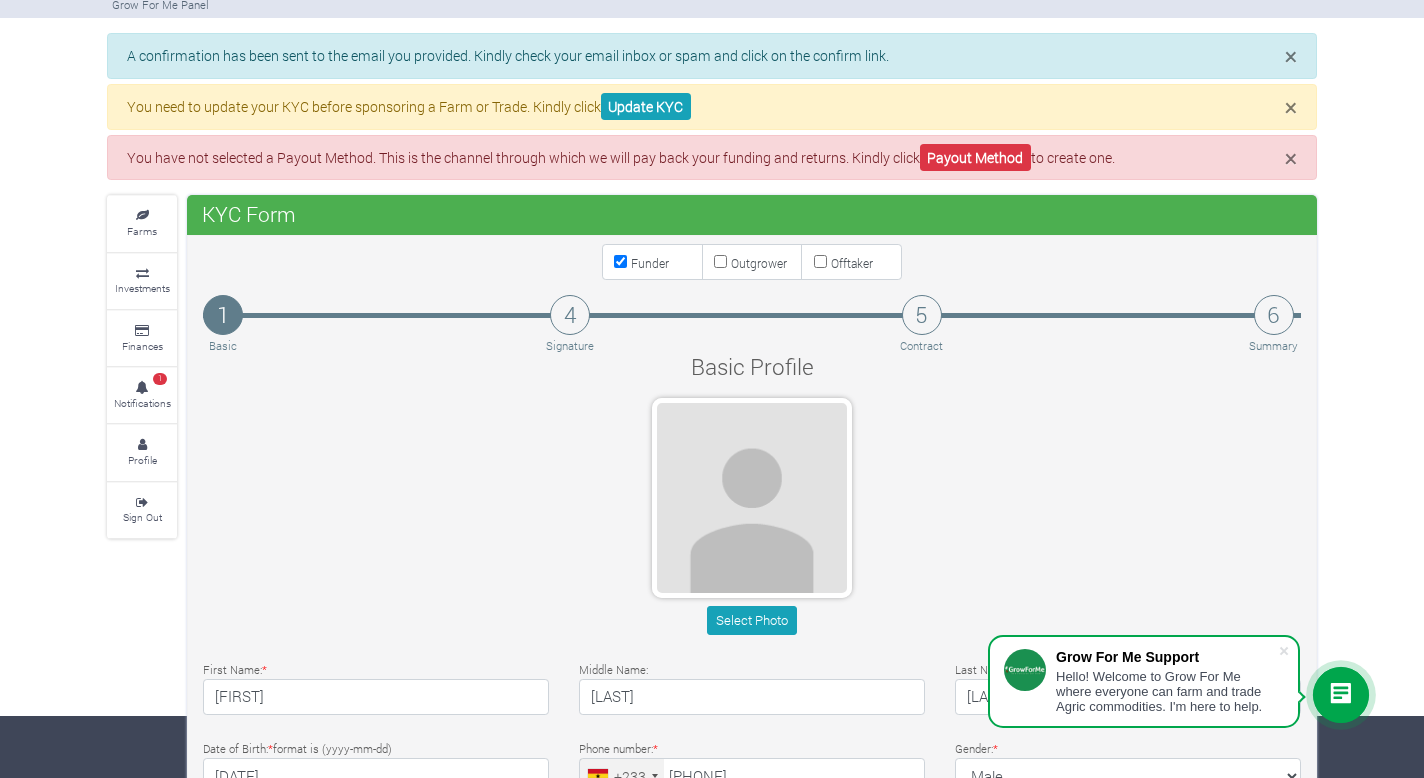 scroll, scrollTop: 59, scrollLeft: 0, axis: vertical 